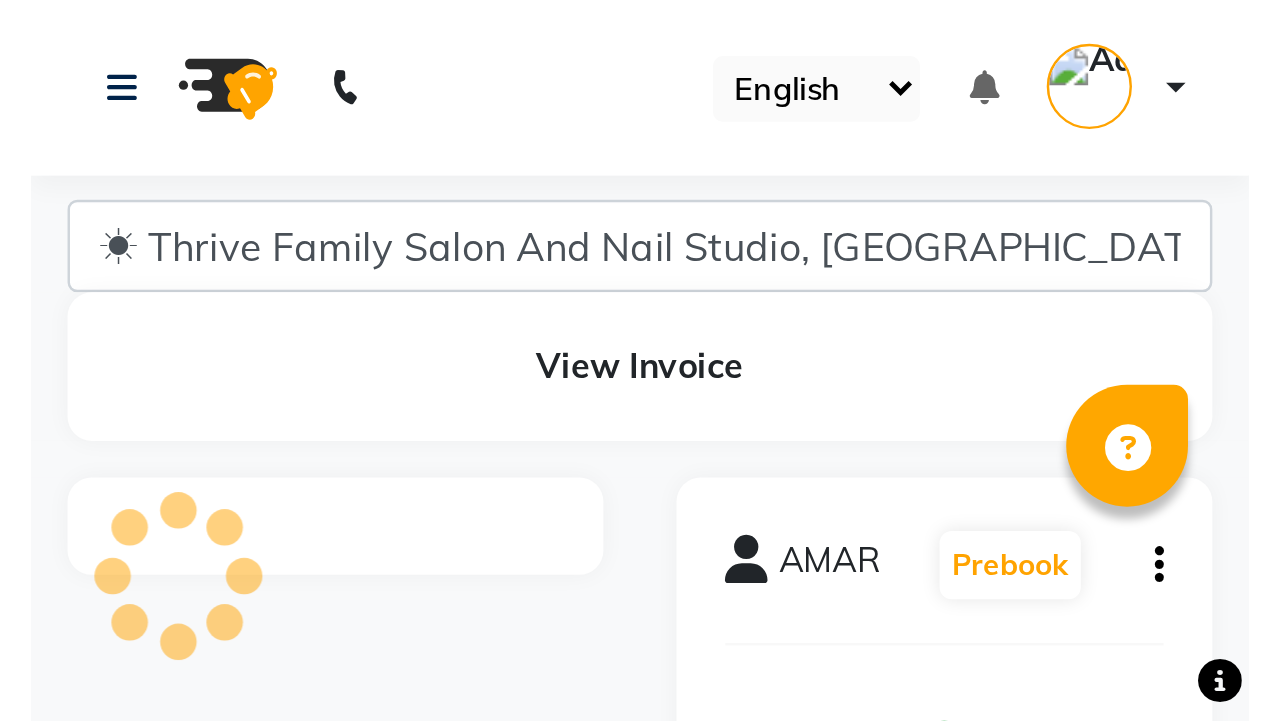 scroll, scrollTop: 0, scrollLeft: 0, axis: both 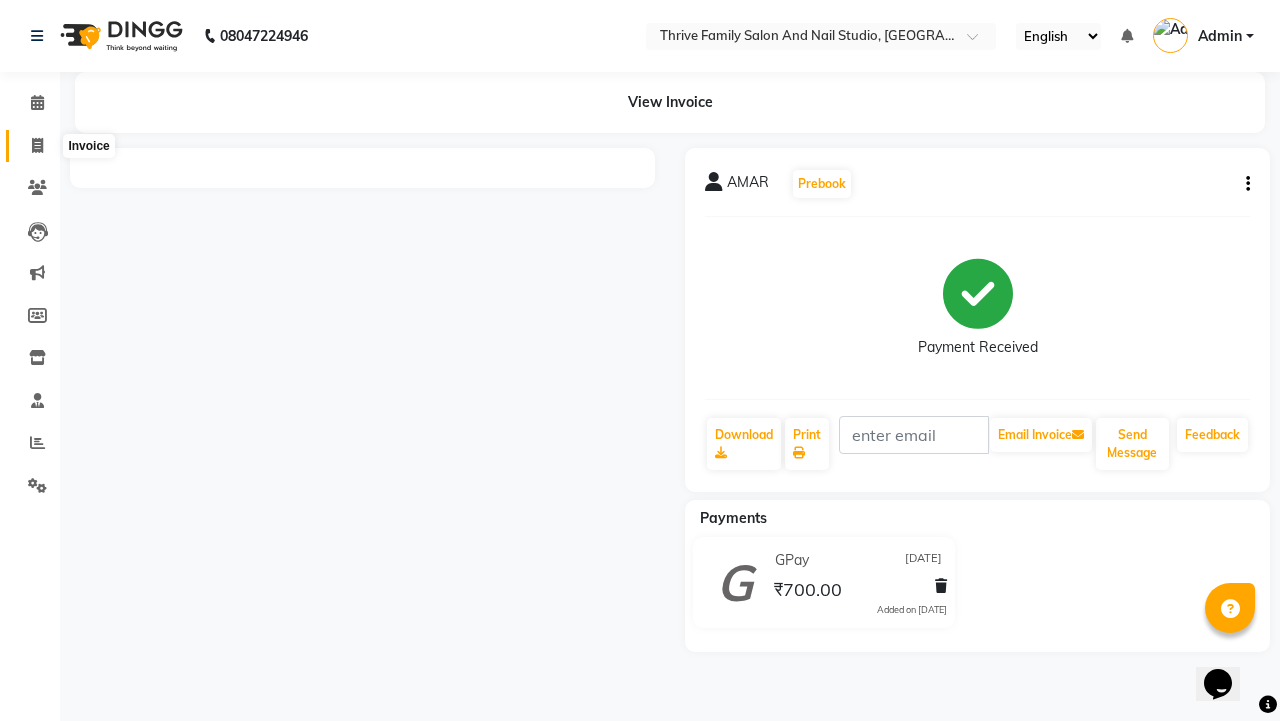 click 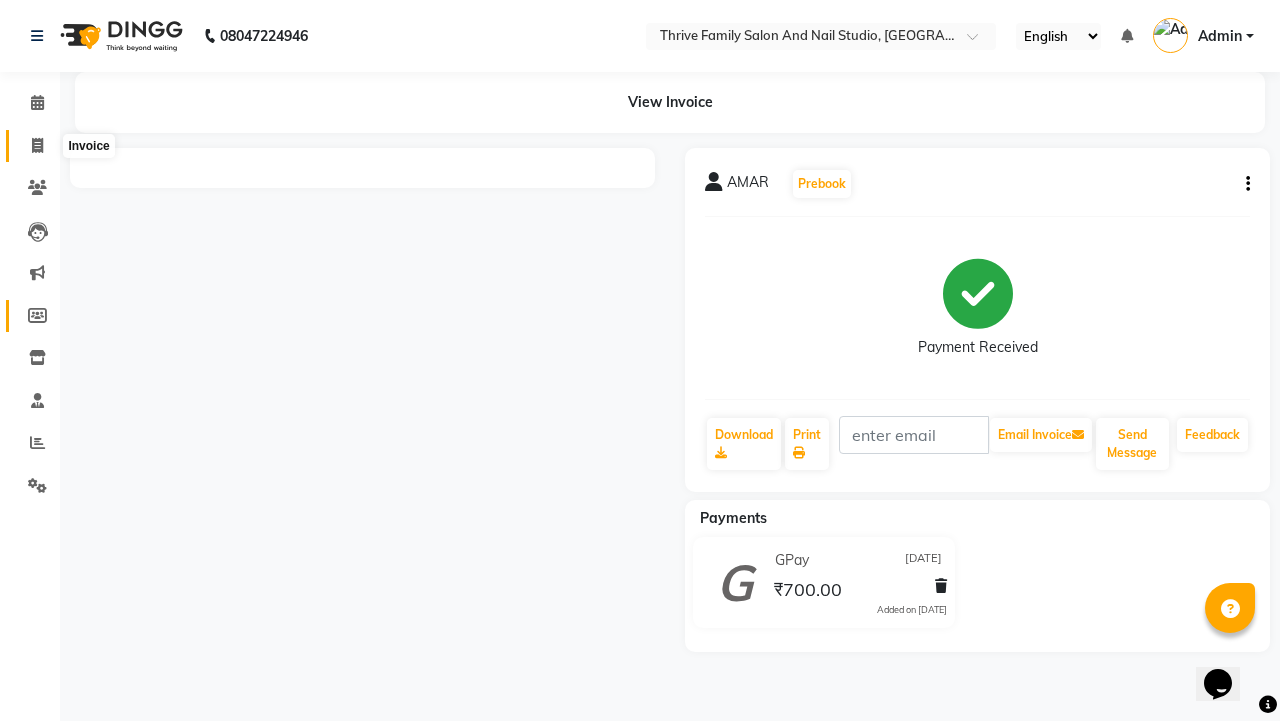 click 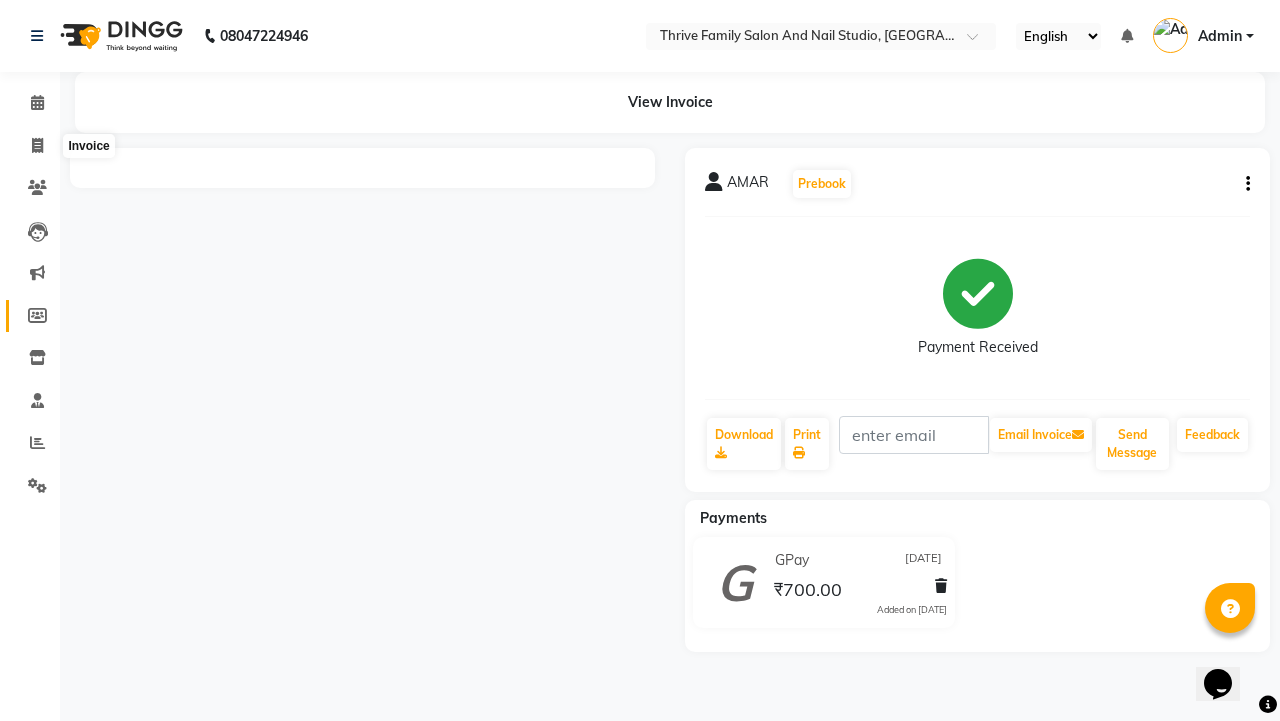 select on "service" 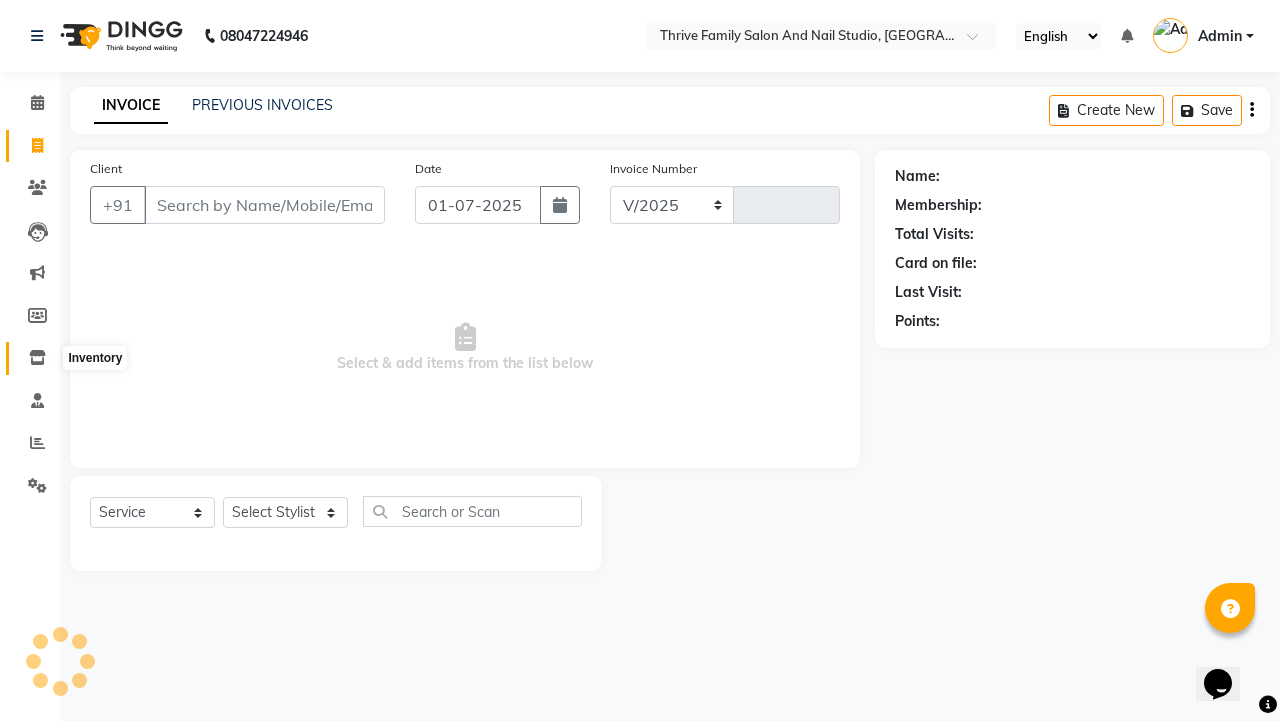 select on "5990" 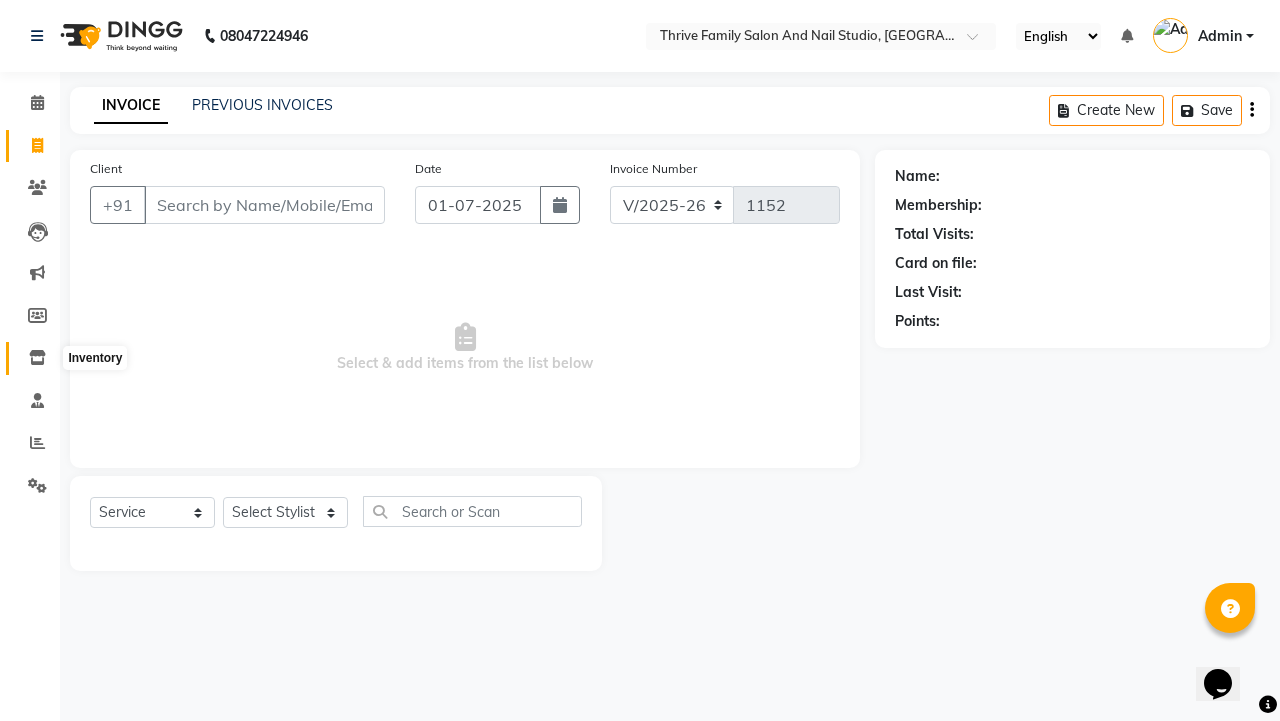 click 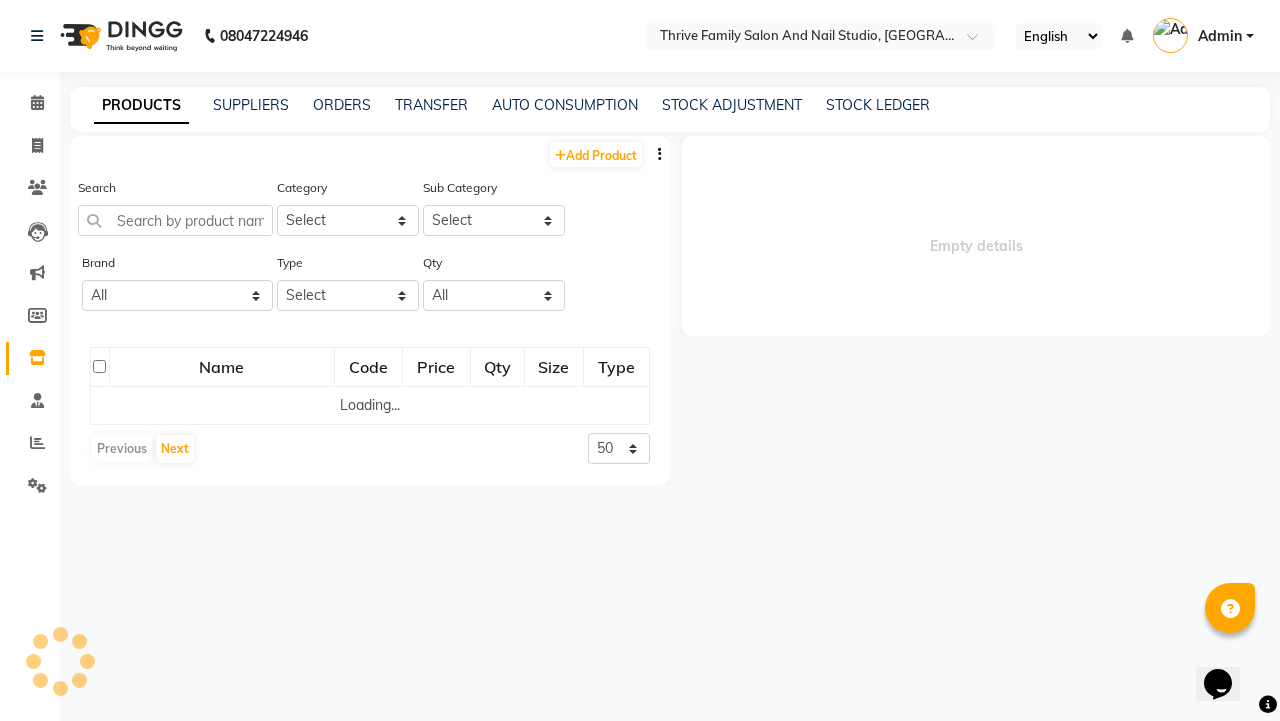 select 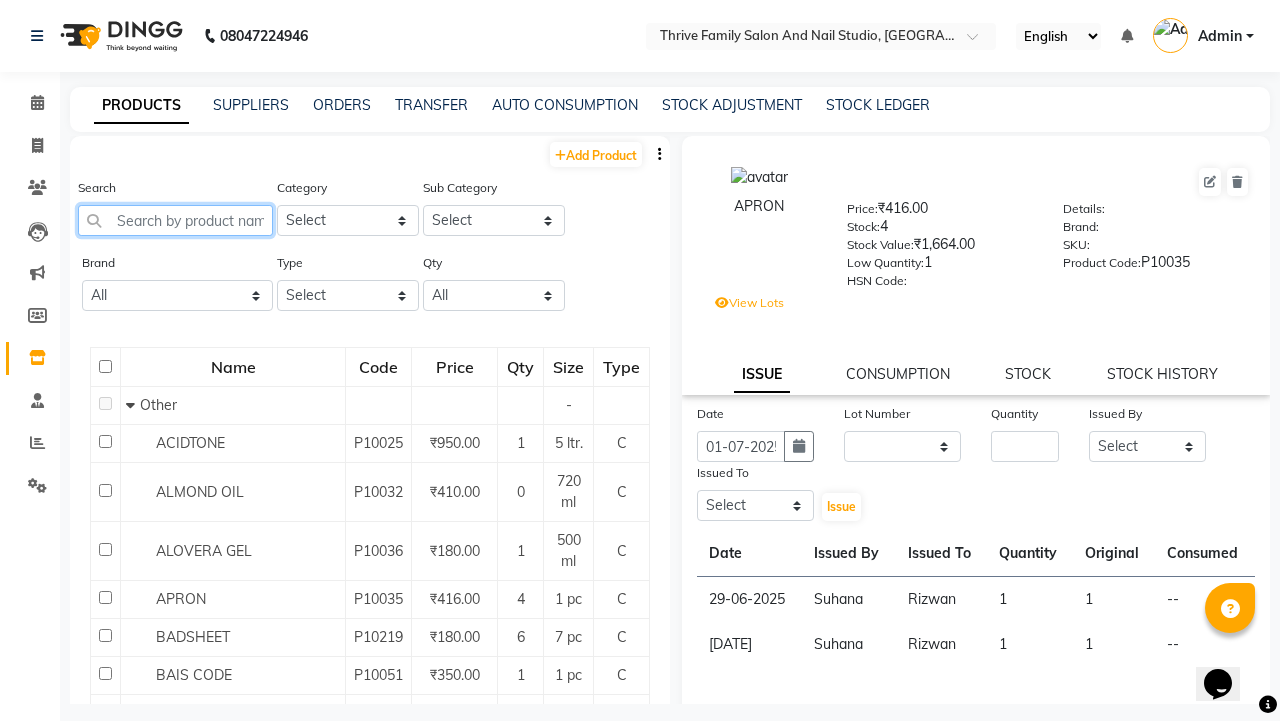 click 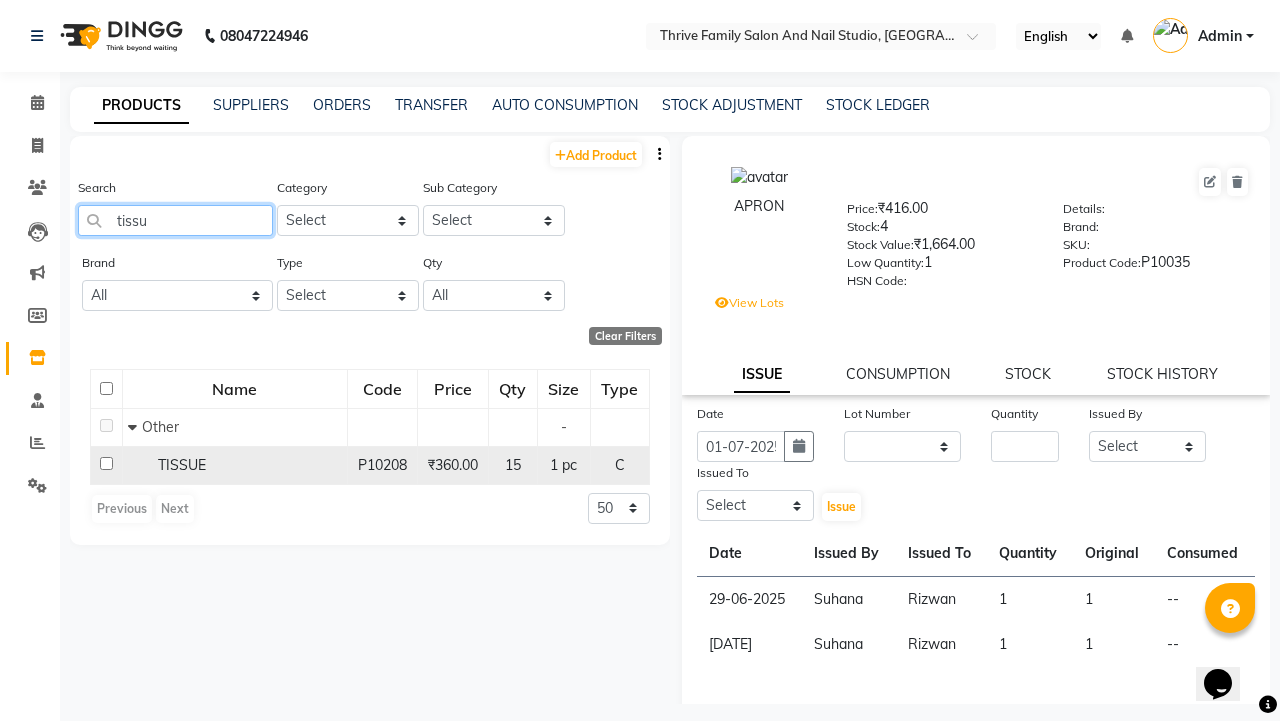 type on "tissu" 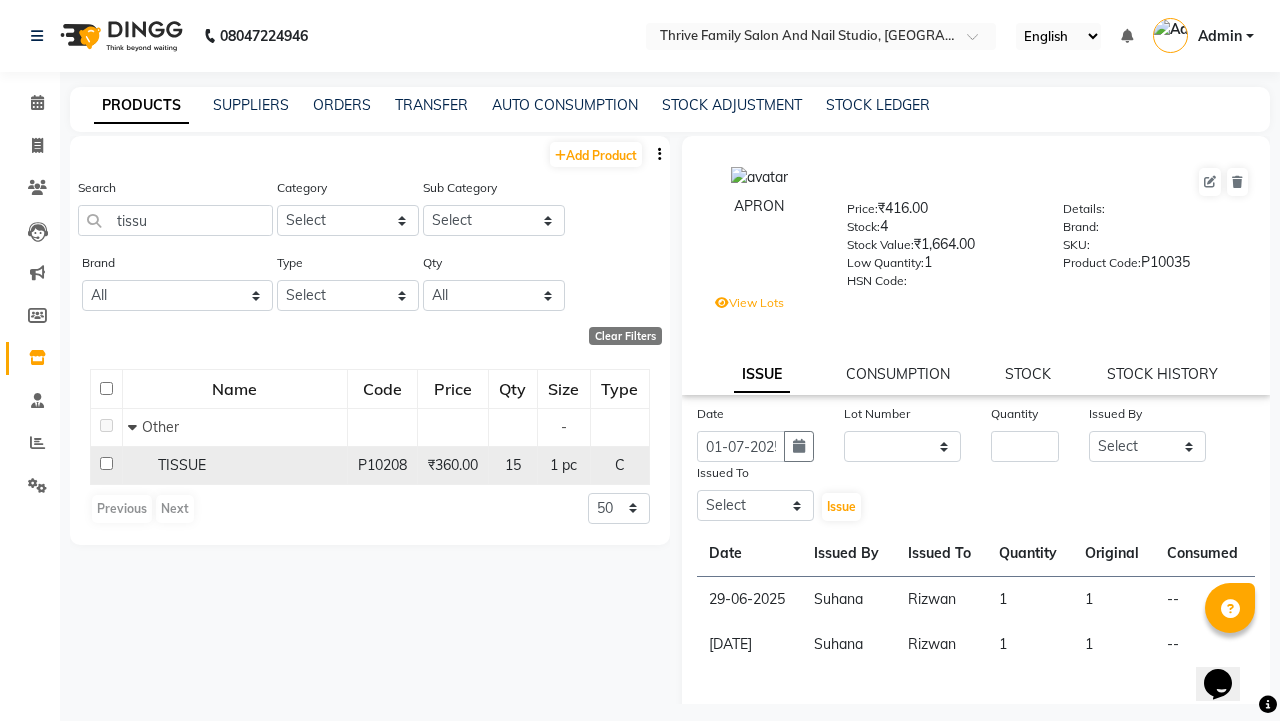 click on "TISSUE" 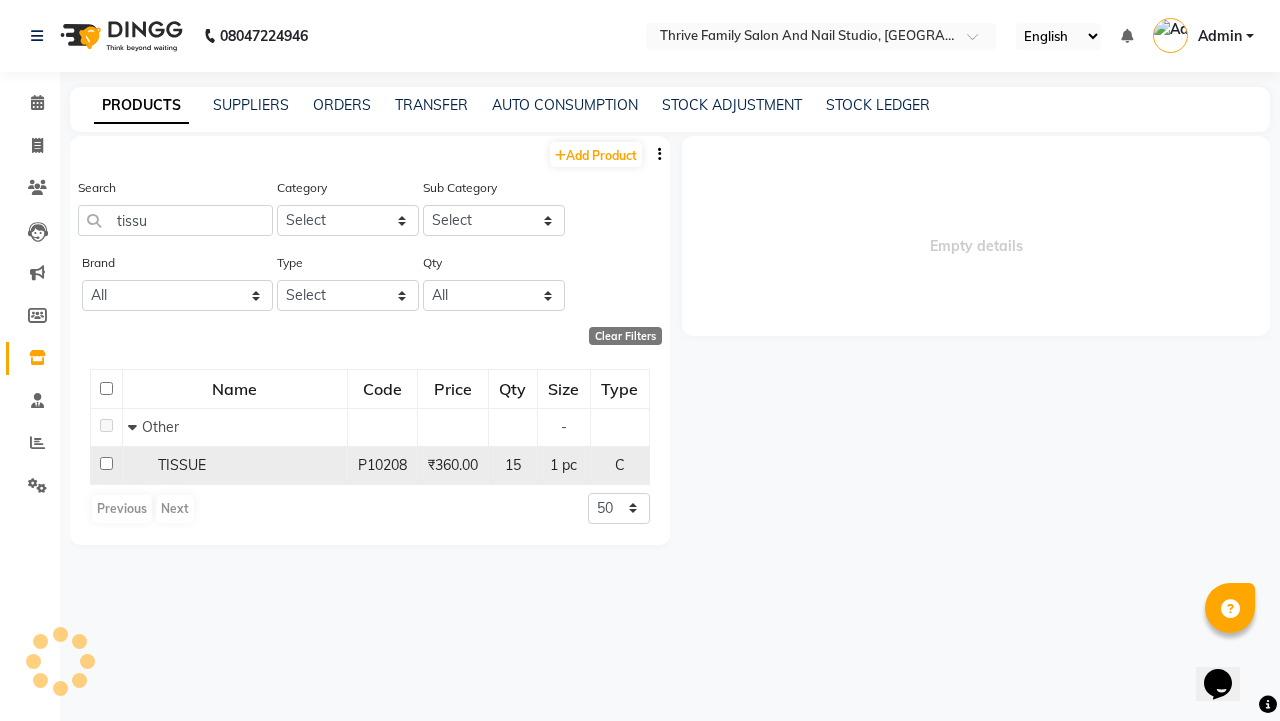select 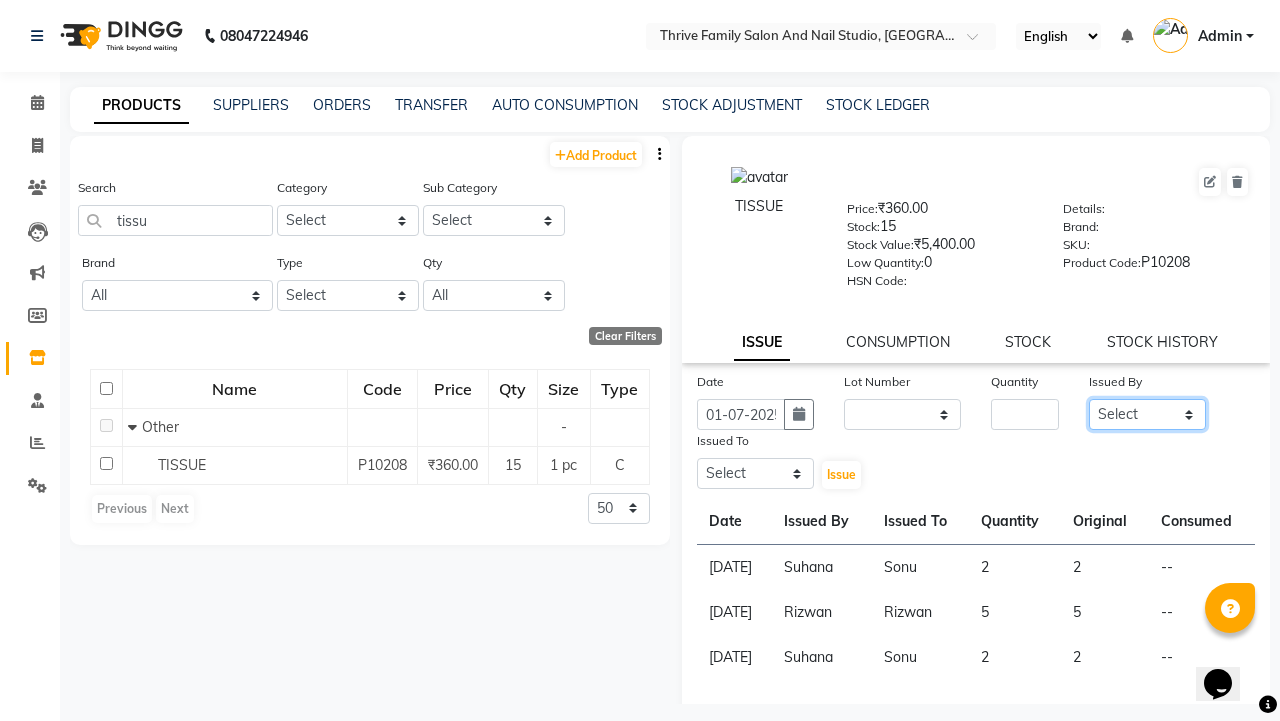 click on "Select [PERSON_NAME] [PERSON_NAME] [PERSON_NAME] Manager [PERSON_NAME] [PERSON_NAME]  [PERSON_NAME]  [PERSON_NAME]" 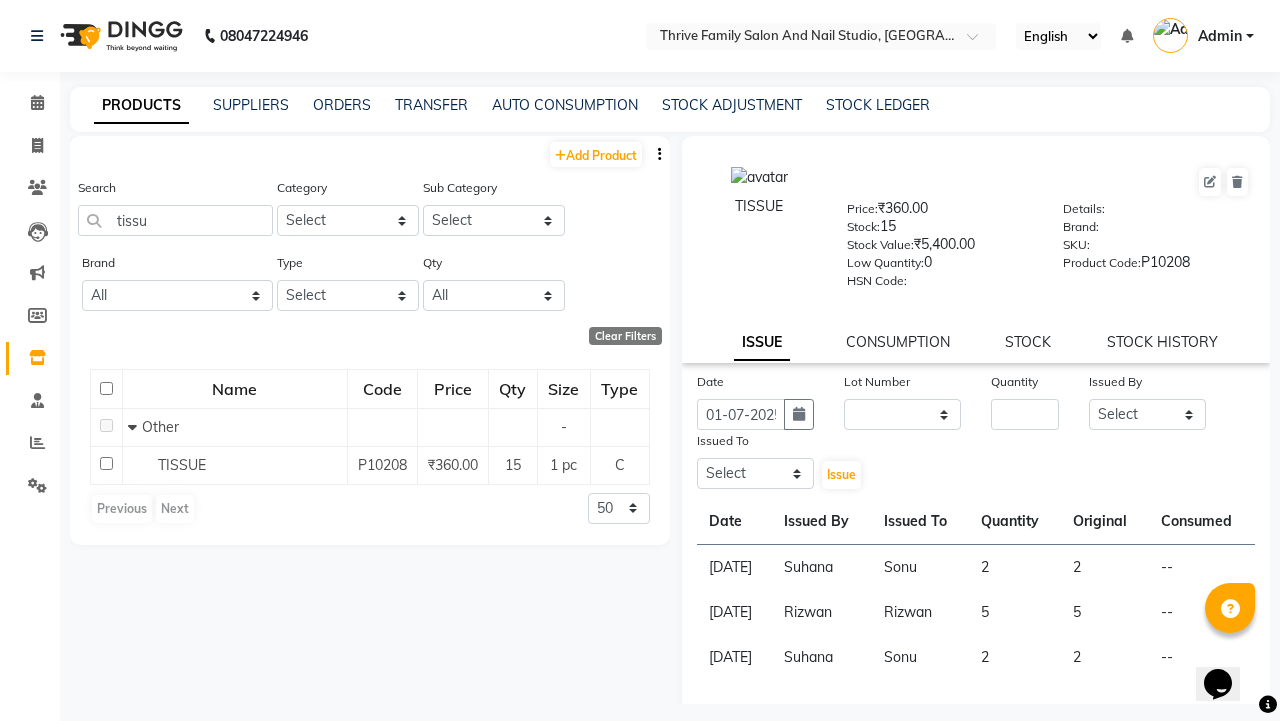 click on "Date [DATE] Lot Number None Quantity Issued By Select [PERSON_NAME] [PERSON_NAME] [PERSON_NAME] Manager [PERSON_NAME] [PERSON_NAME]  [PERSON_NAME]  [PERSON_NAME] Issued To Select [PERSON_NAME] [PERSON_NAME] [PERSON_NAME] Manager [PERSON_NAME] [PERSON_NAME]  [PERSON_NAME]  [PERSON_NAME]  Issue" 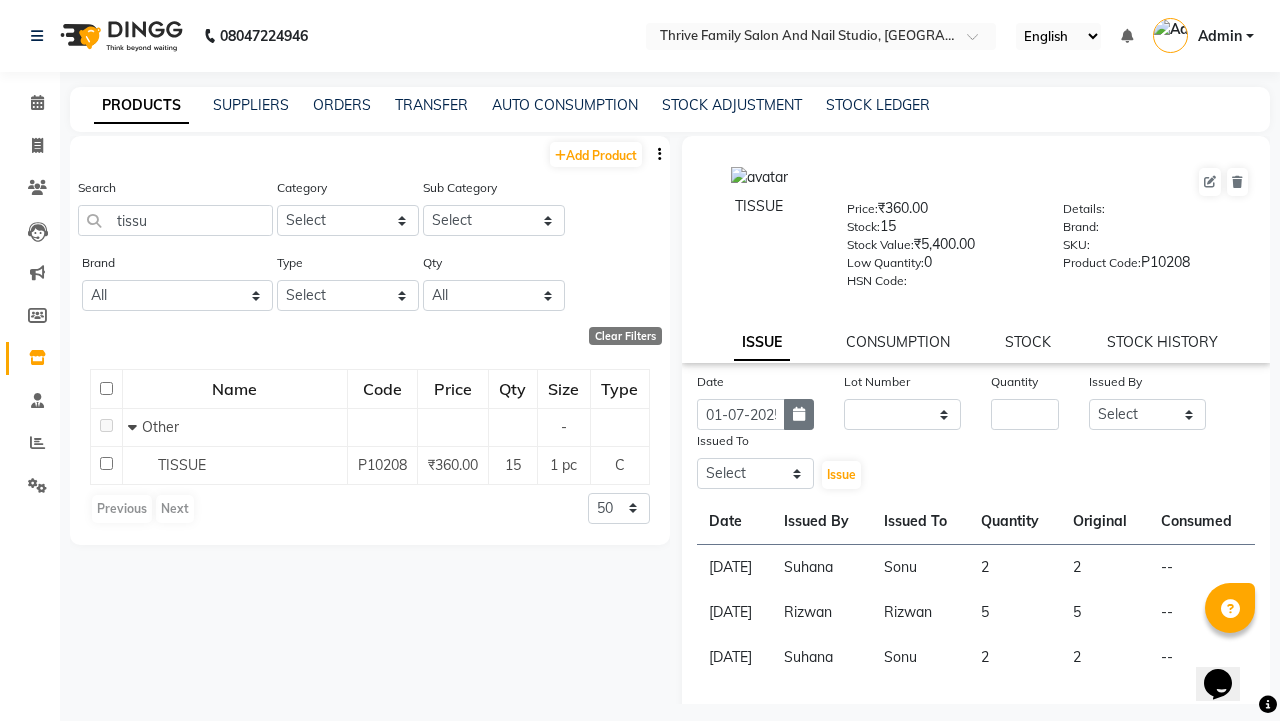 click 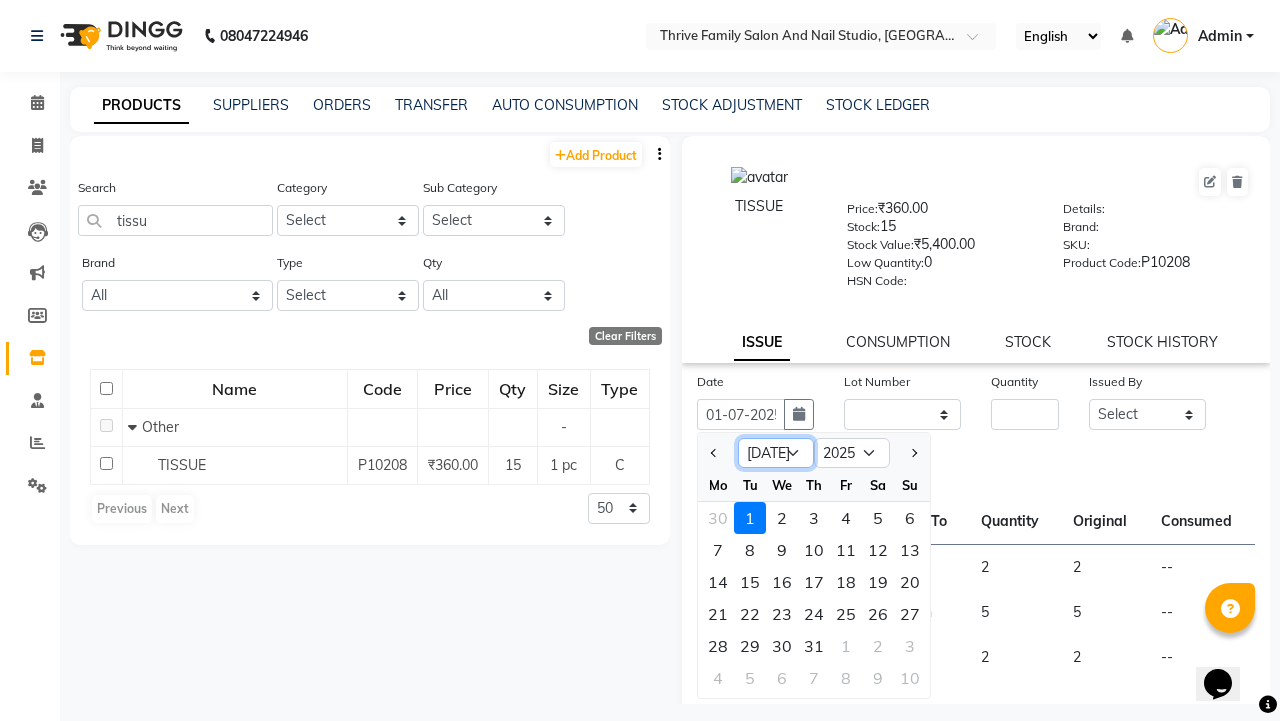 click on "Jan Feb Mar Apr May Jun [DATE] Aug Sep Oct Nov Dec" 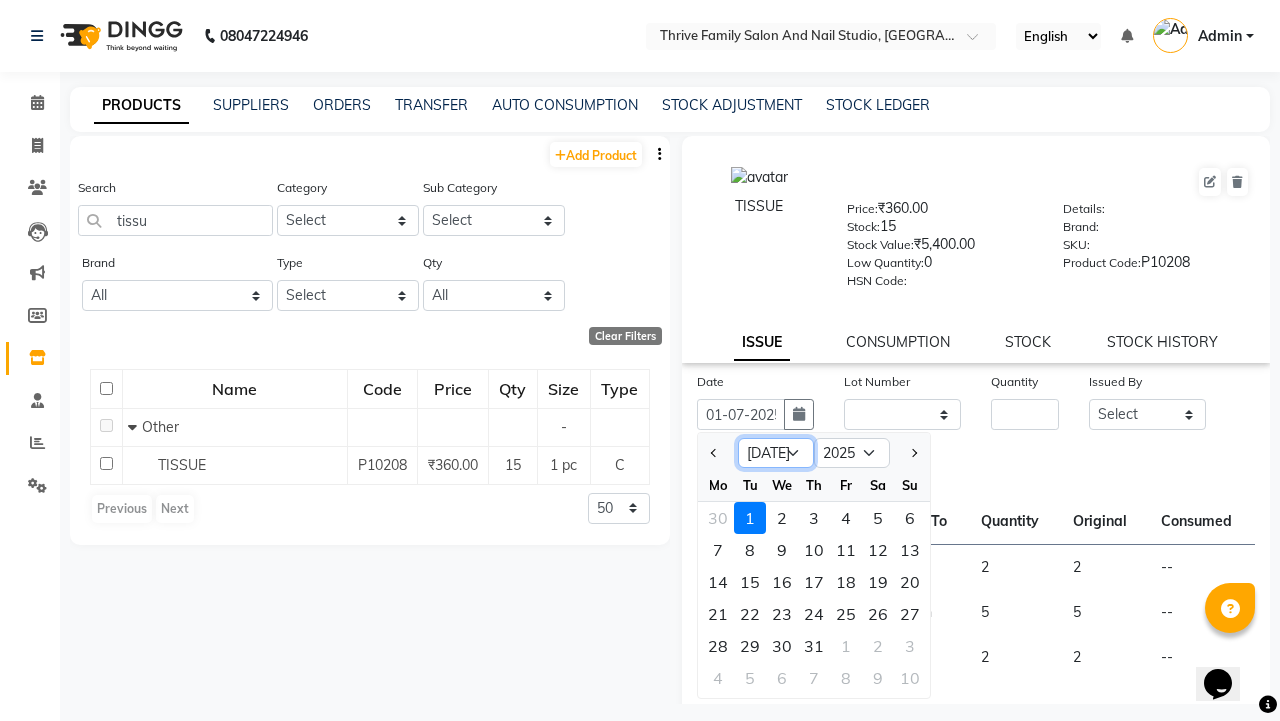 select on "6" 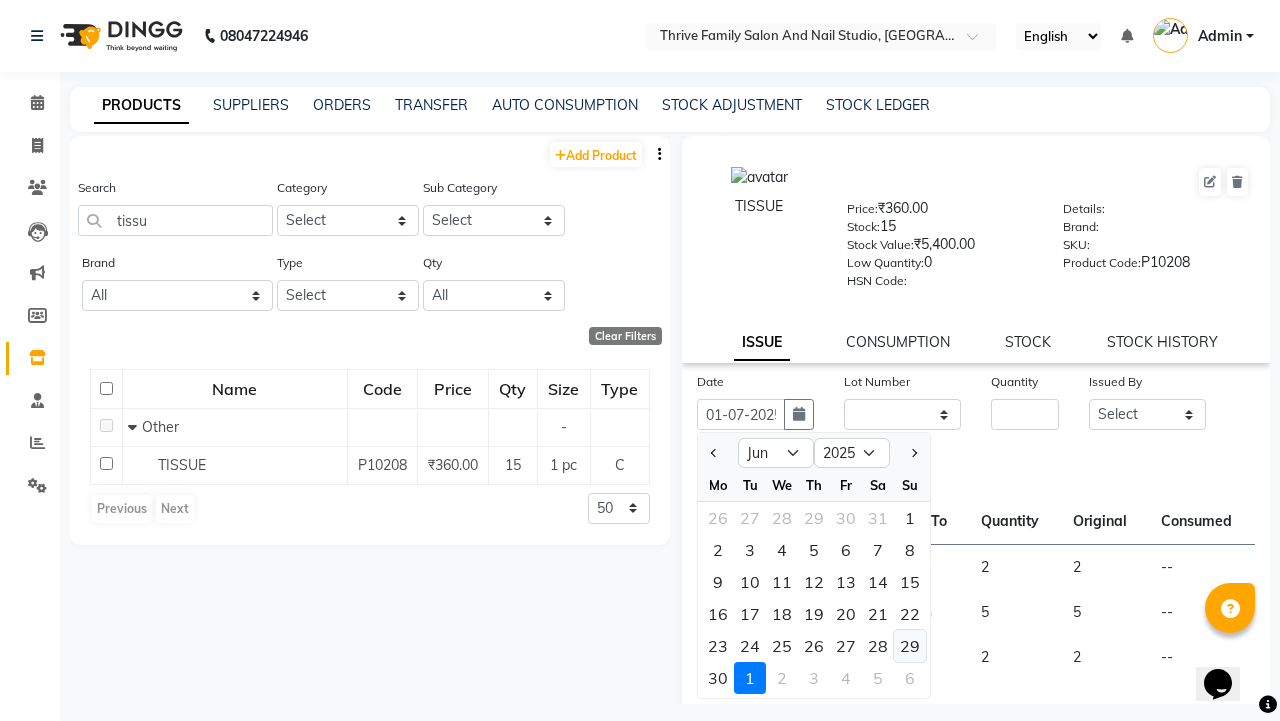 click on "29" 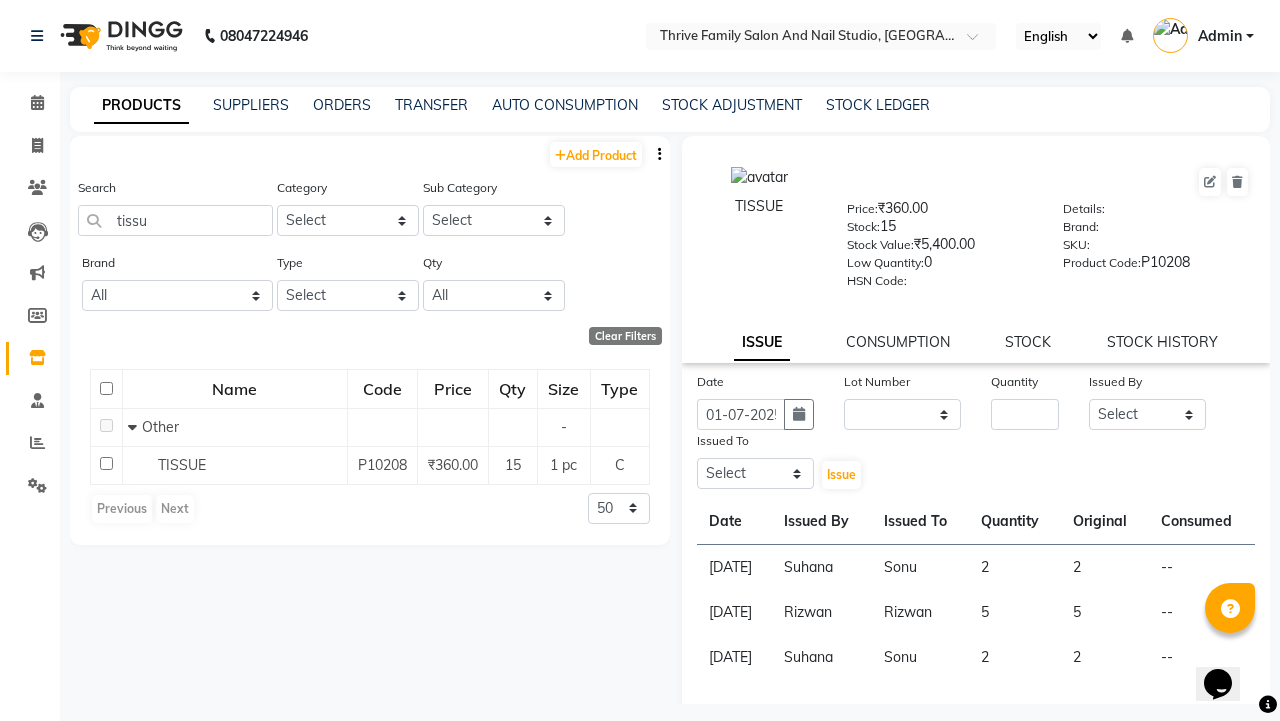 type on "29-06-2025" 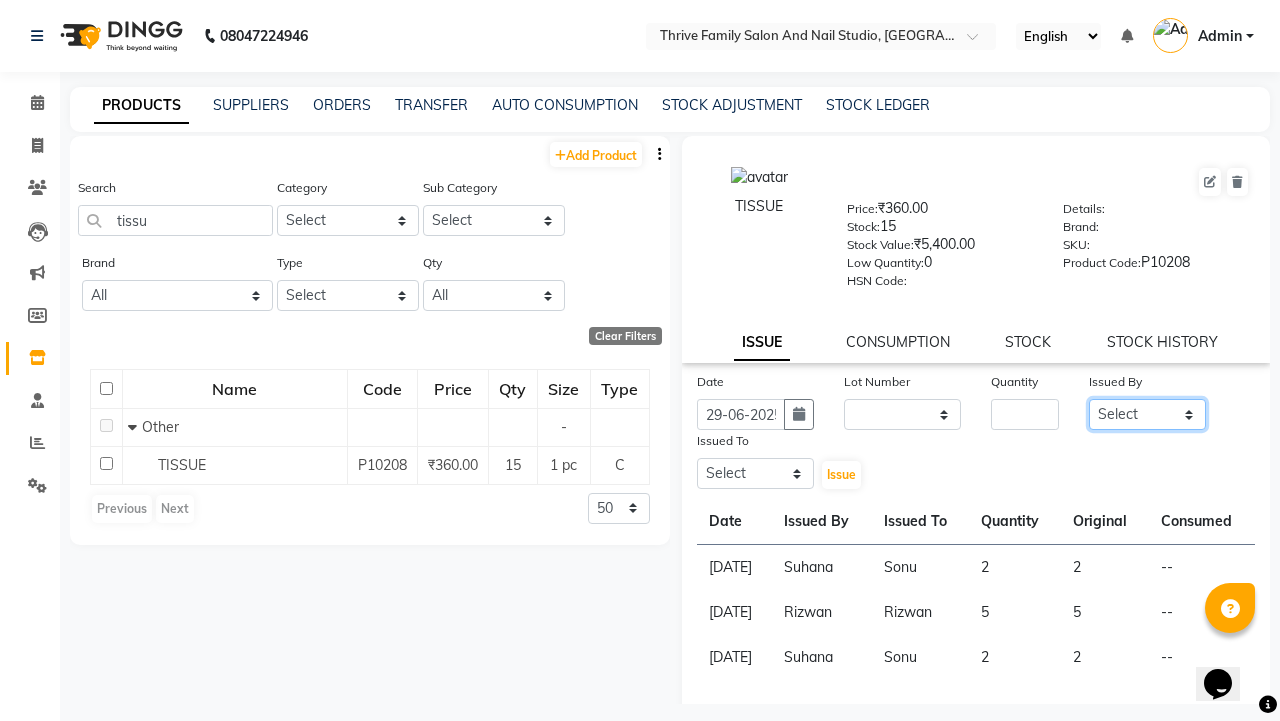 click on "Select [PERSON_NAME] [PERSON_NAME] [PERSON_NAME] Manager [PERSON_NAME] [PERSON_NAME]  [PERSON_NAME]  [PERSON_NAME]" 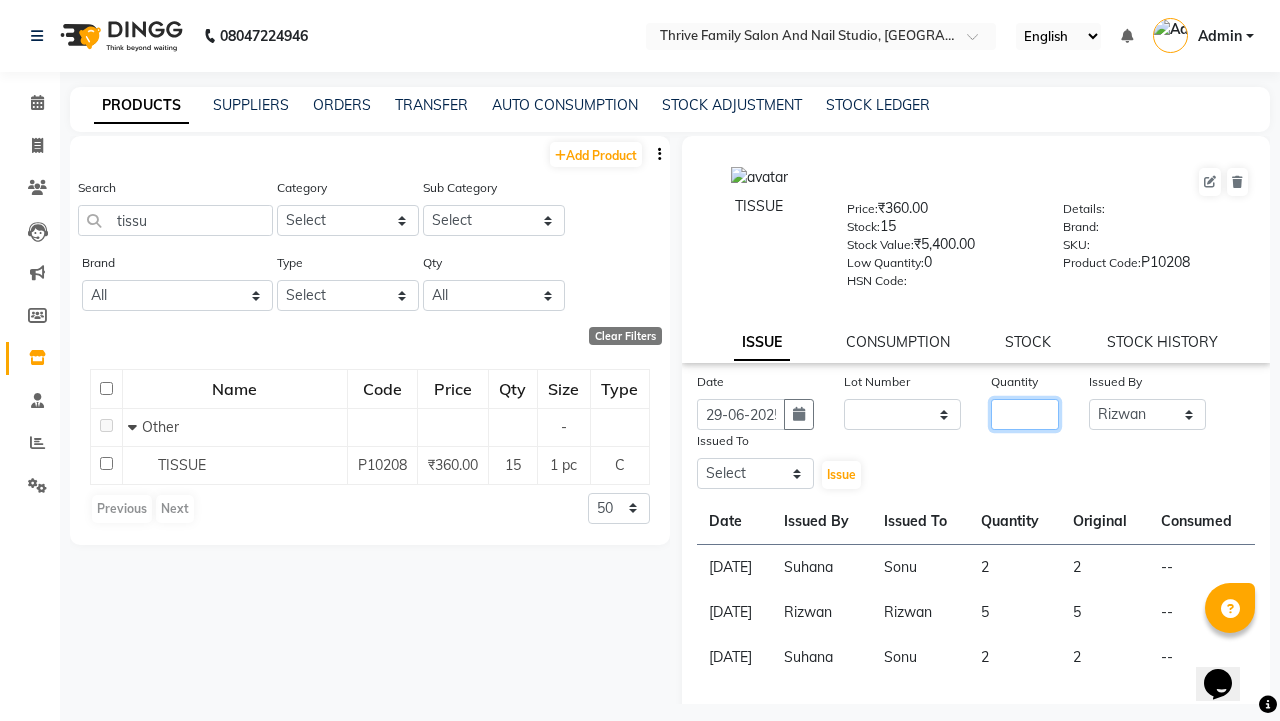 click 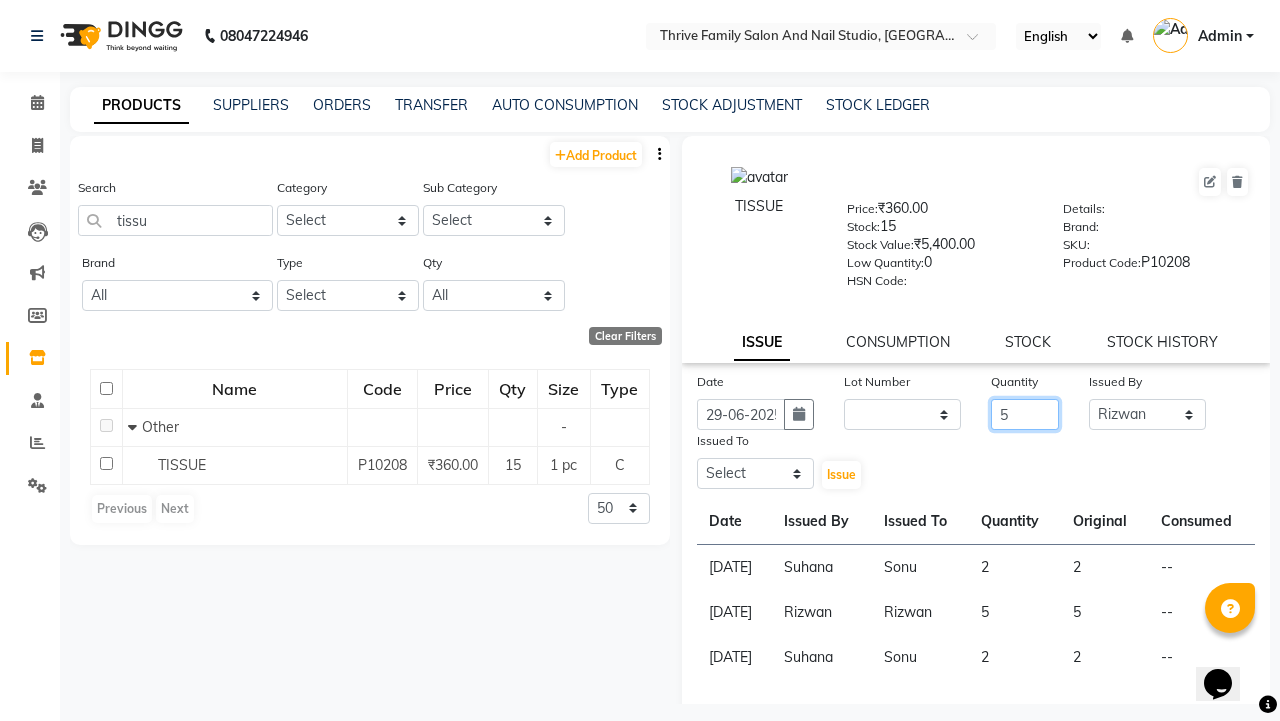 type on "5" 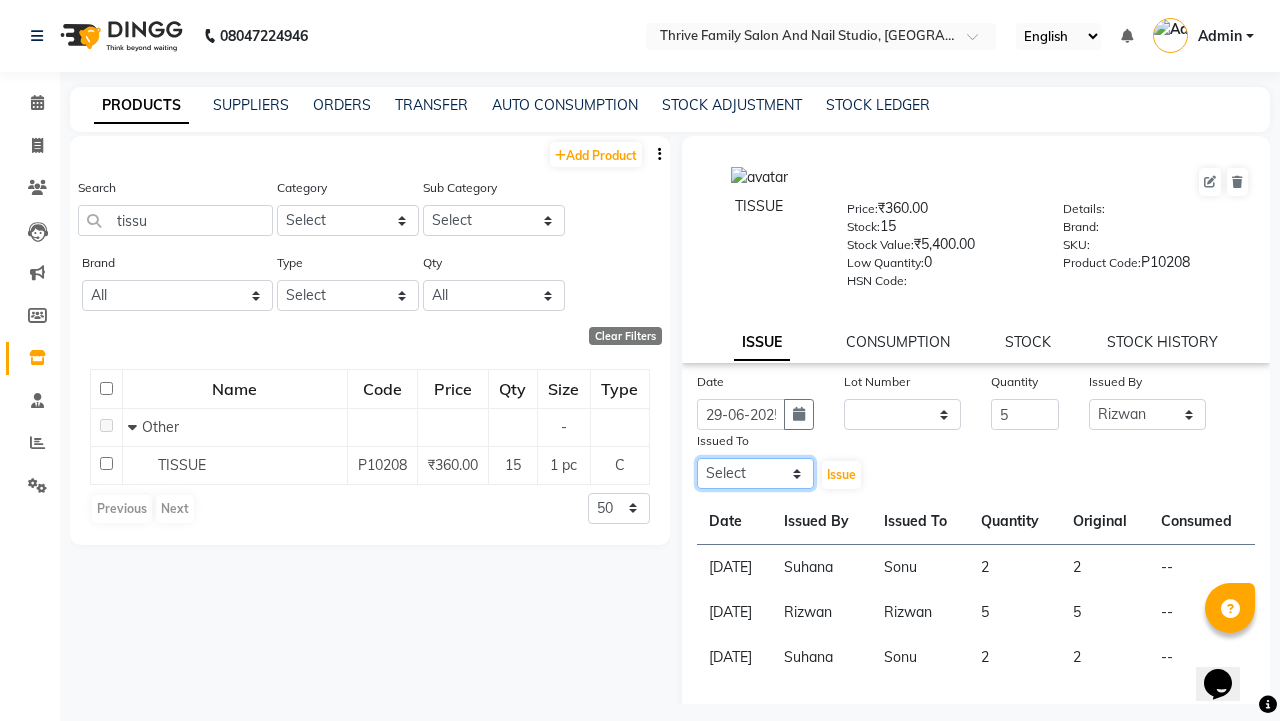 click on "Select [PERSON_NAME] [PERSON_NAME] [PERSON_NAME] Manager [PERSON_NAME] [PERSON_NAME]  [PERSON_NAME]  [PERSON_NAME]" 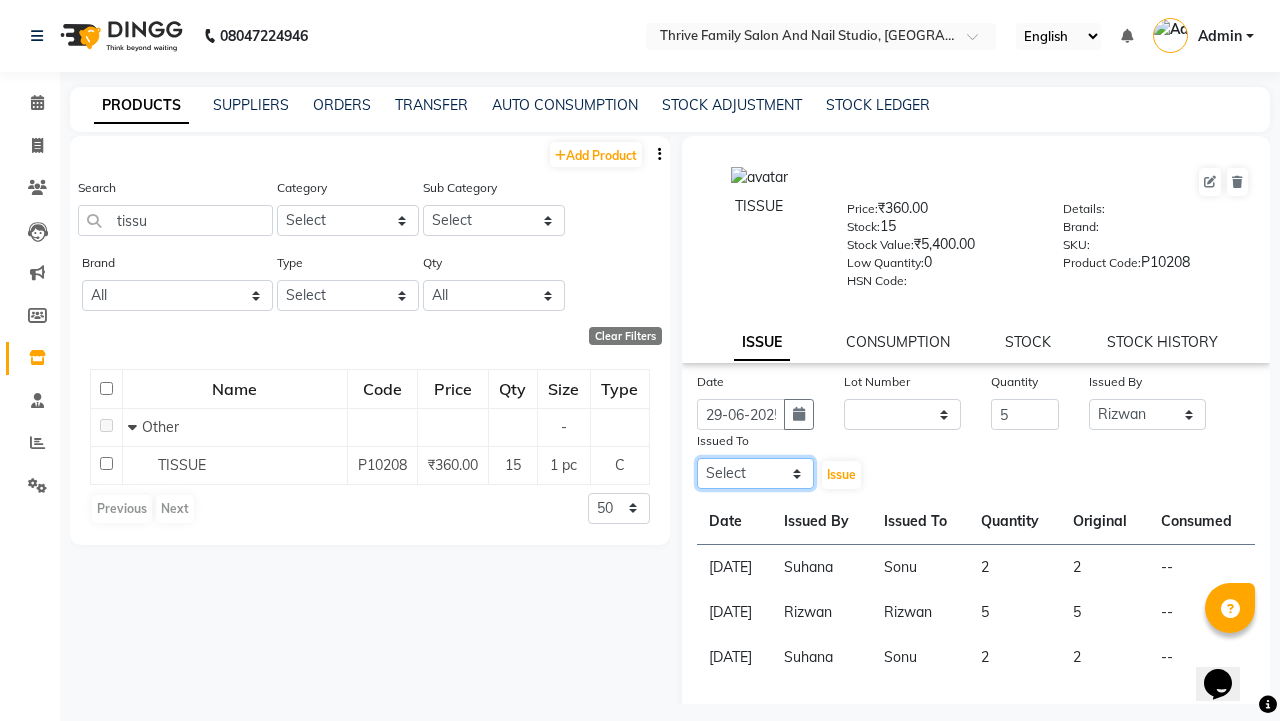 select on "42613" 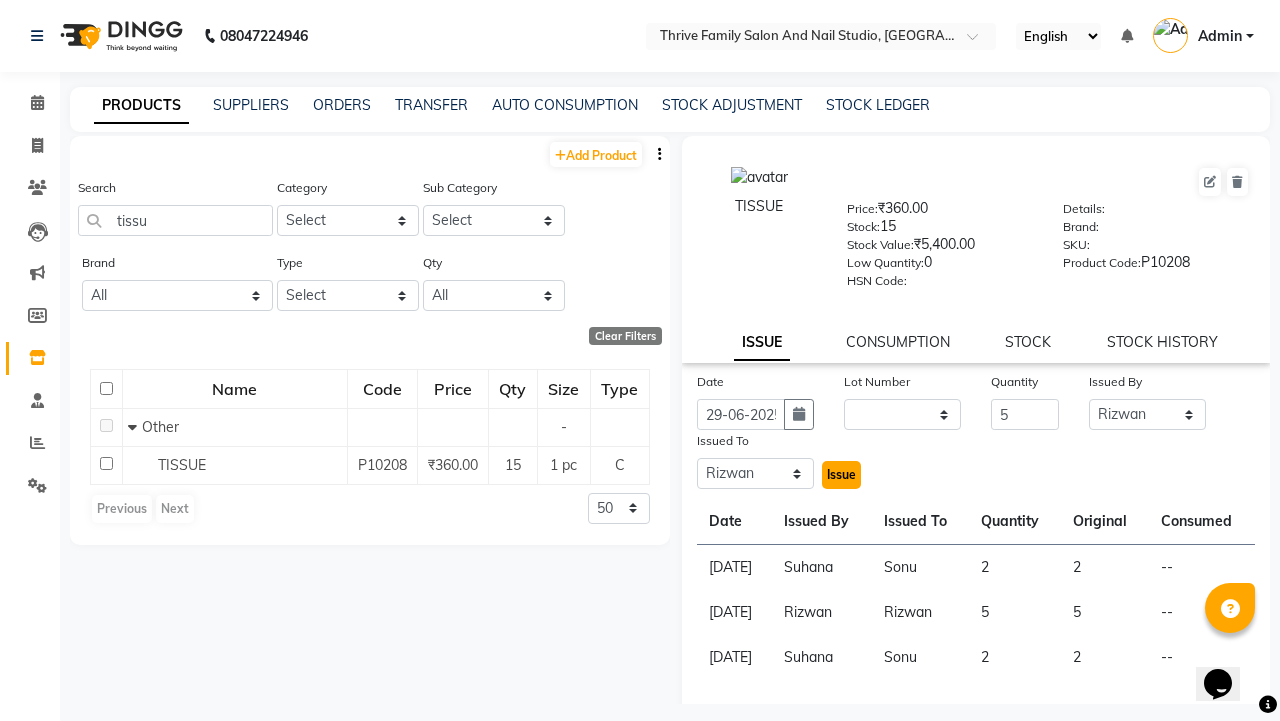 click on "Issue" 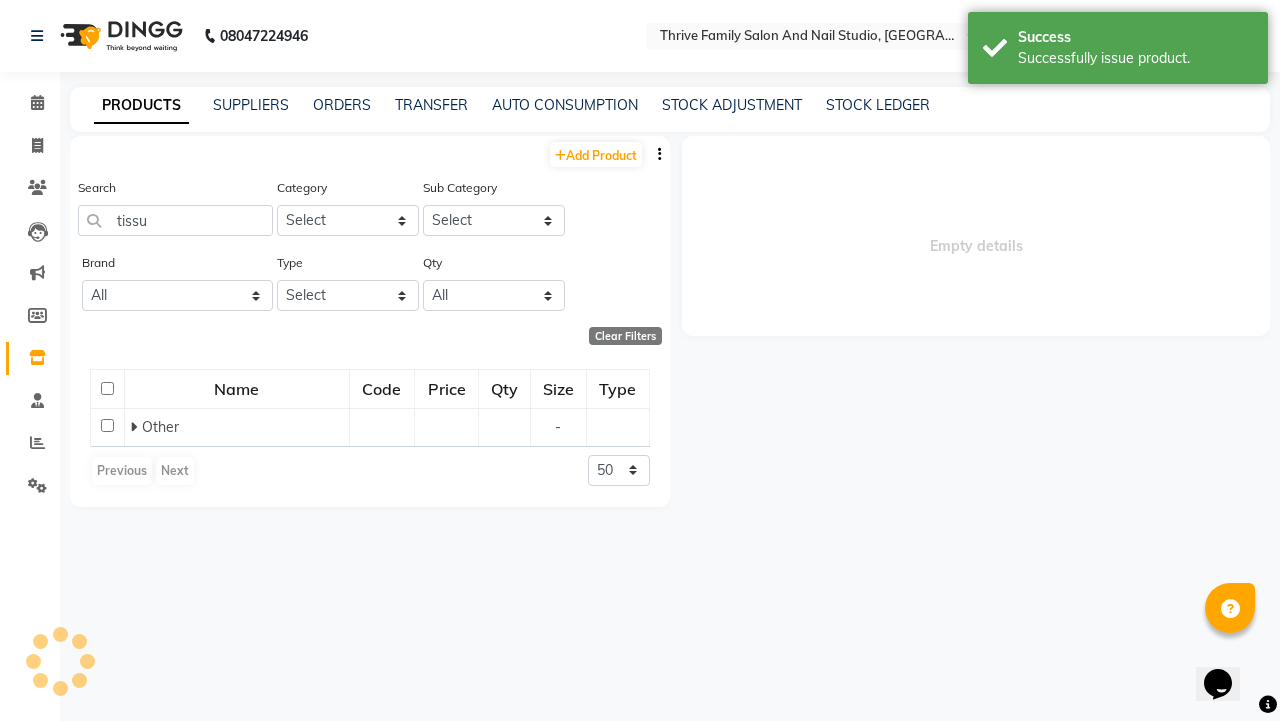 select 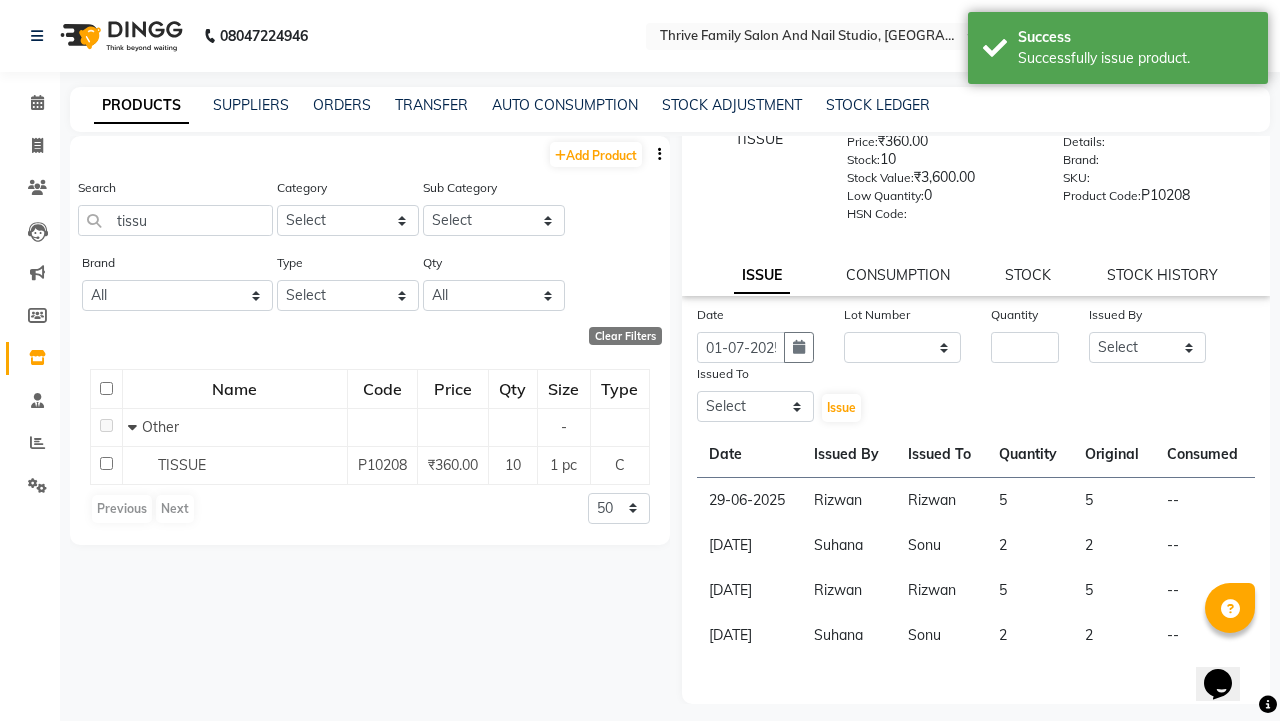 scroll, scrollTop: 0, scrollLeft: 0, axis: both 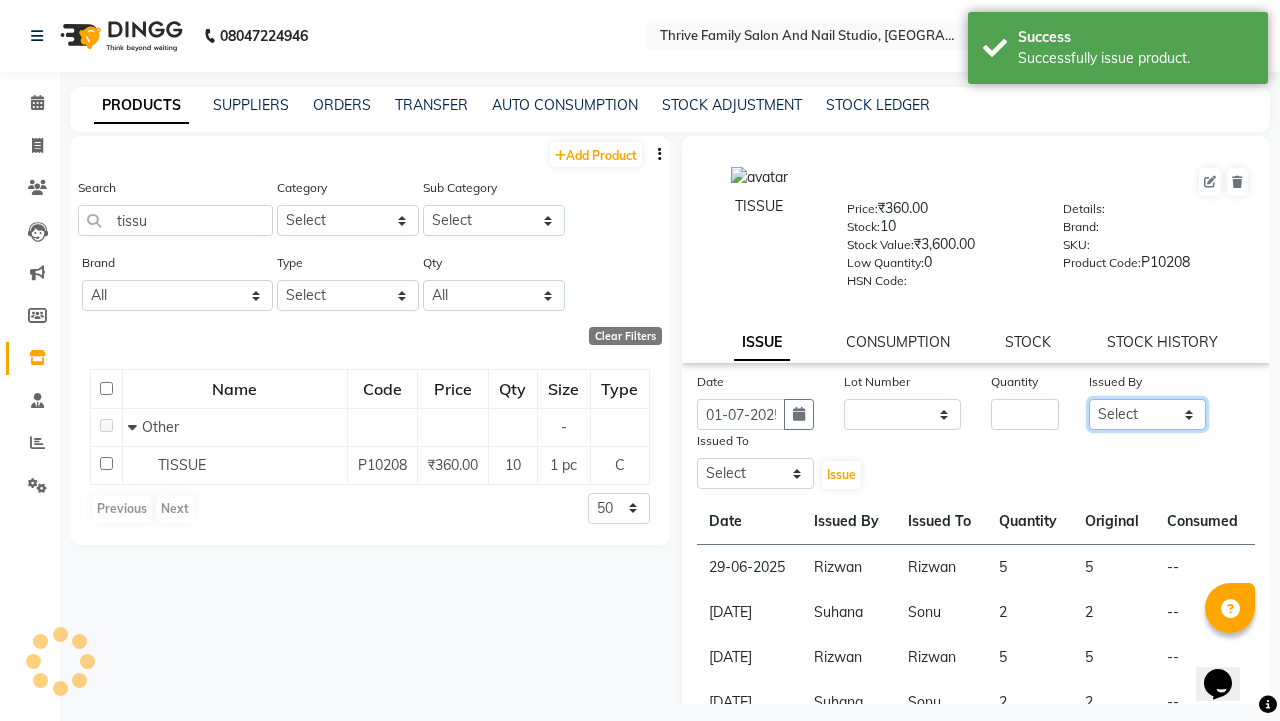 click on "Select [PERSON_NAME] [PERSON_NAME] [PERSON_NAME] Manager [PERSON_NAME] [PERSON_NAME]  [PERSON_NAME]  [PERSON_NAME]" 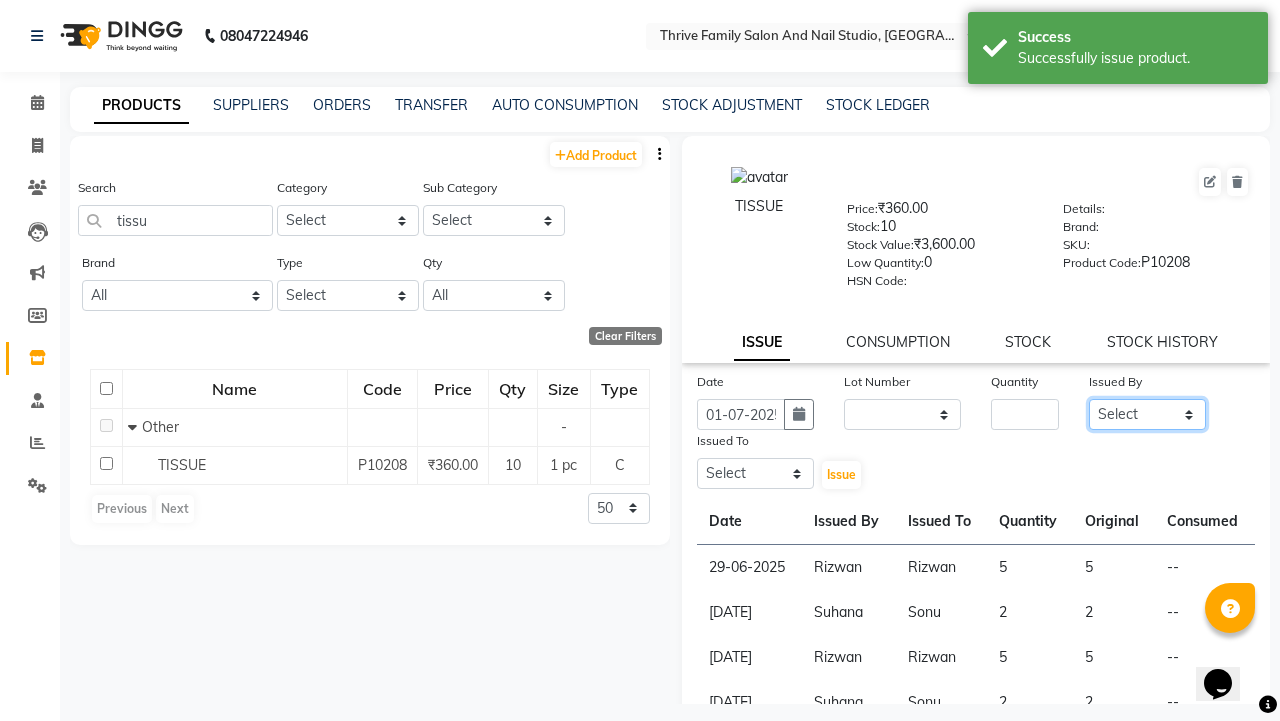 select on "43229" 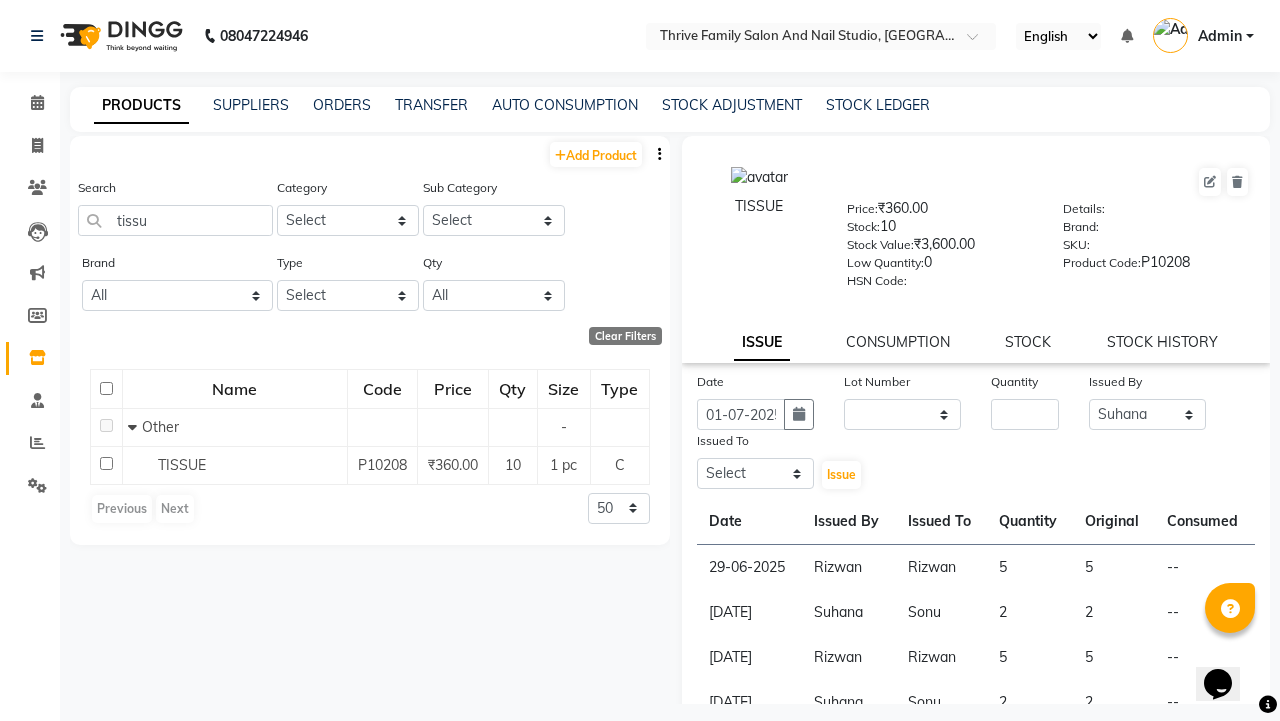 click on "Quantity" 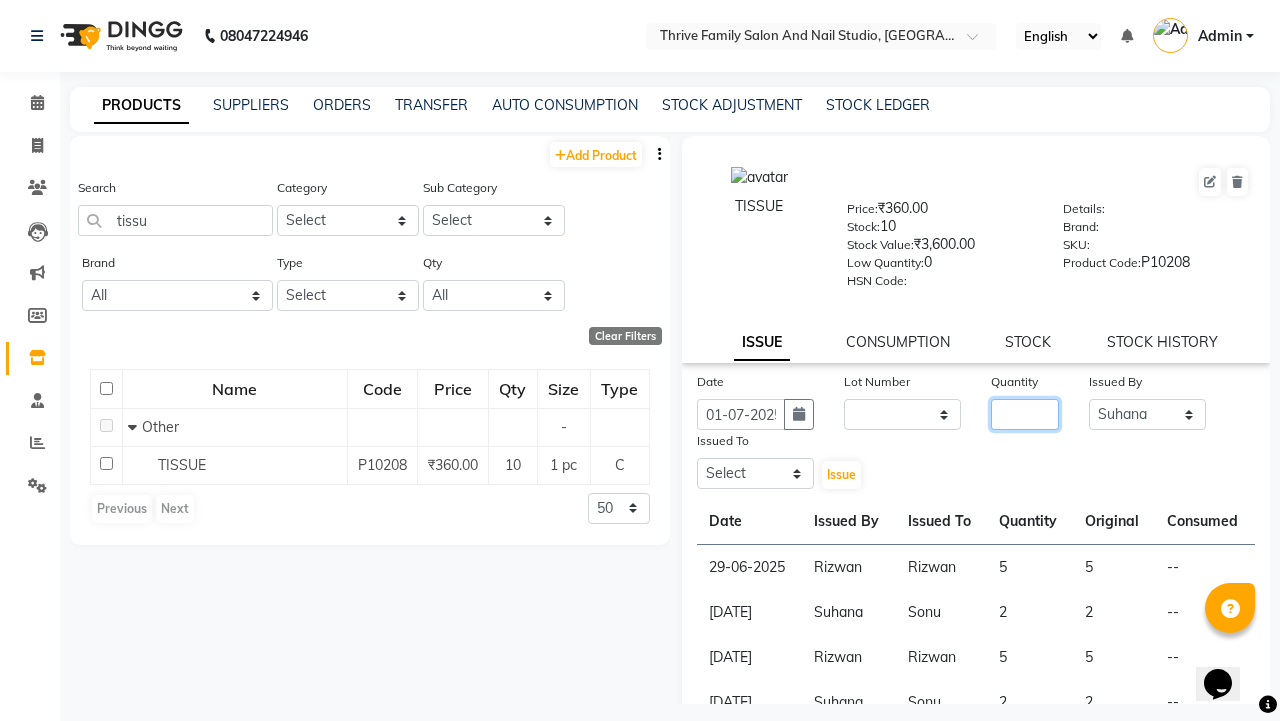 click 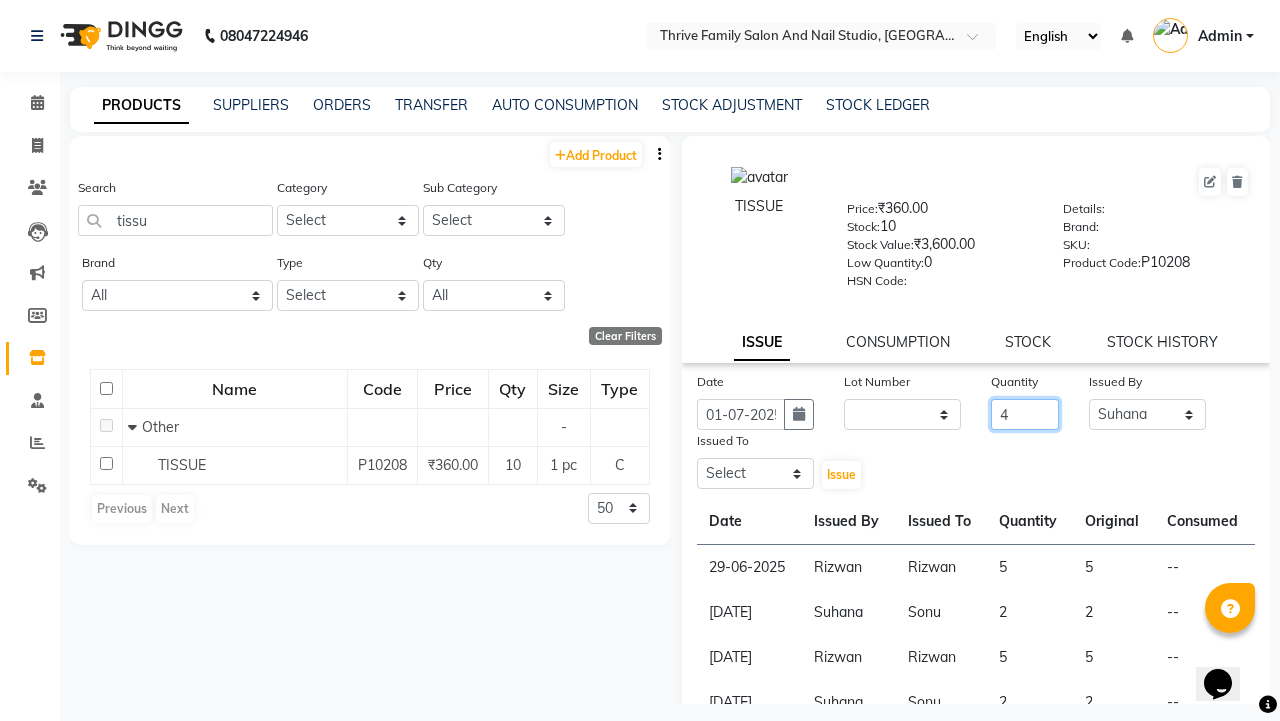 type on "4" 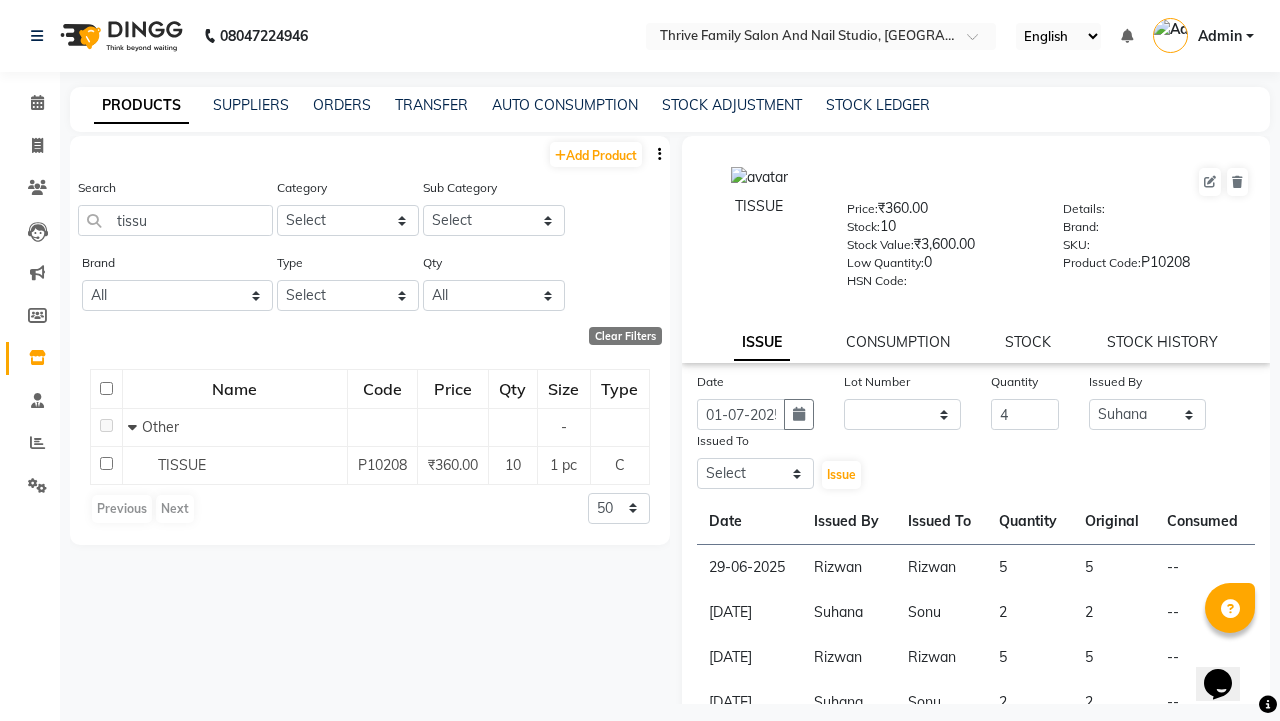 click on "Date [DATE] Lot Number None Quantity 4 Issued By Select [PERSON_NAME] [PERSON_NAME] [PERSON_NAME] Manager [PERSON_NAME] [PERSON_NAME]  [PERSON_NAME]  [PERSON_NAME] Issued To Select [PERSON_NAME] [PERSON_NAME] [PERSON_NAME] Manager [PERSON_NAME] [PERSON_NAME]  [PERSON_NAME]  [PERSON_NAME]  Issue" 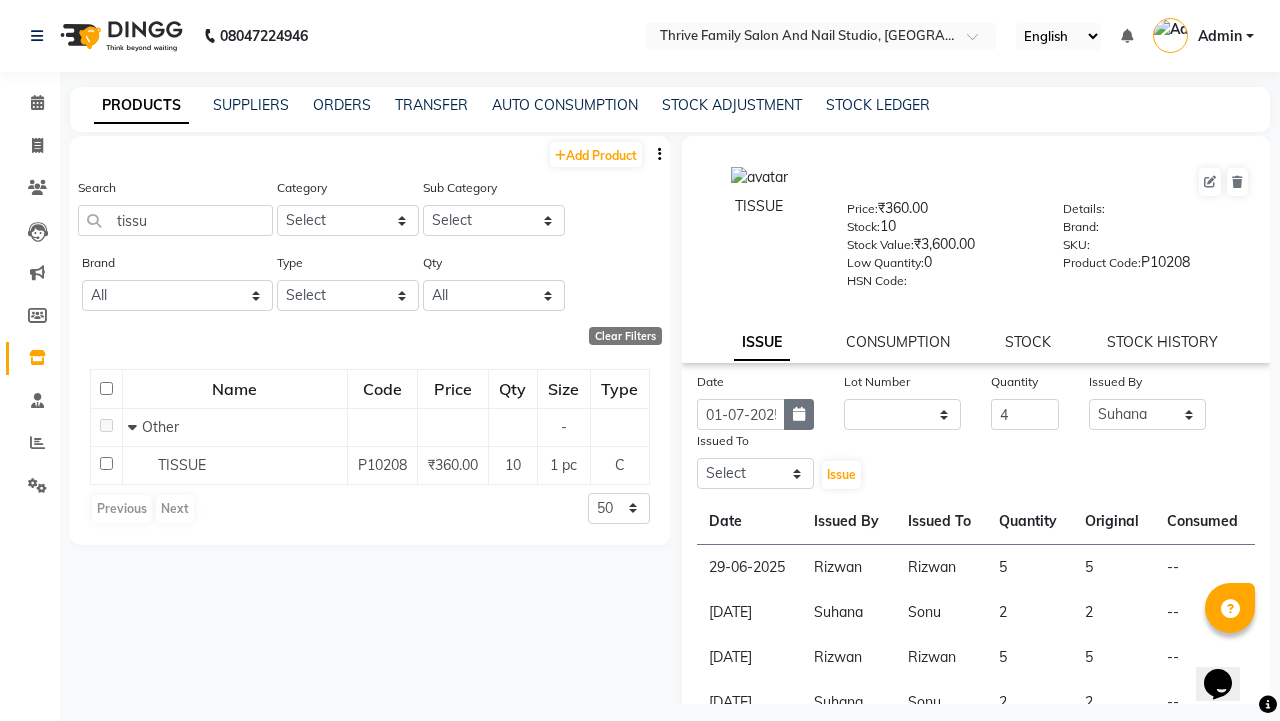 click 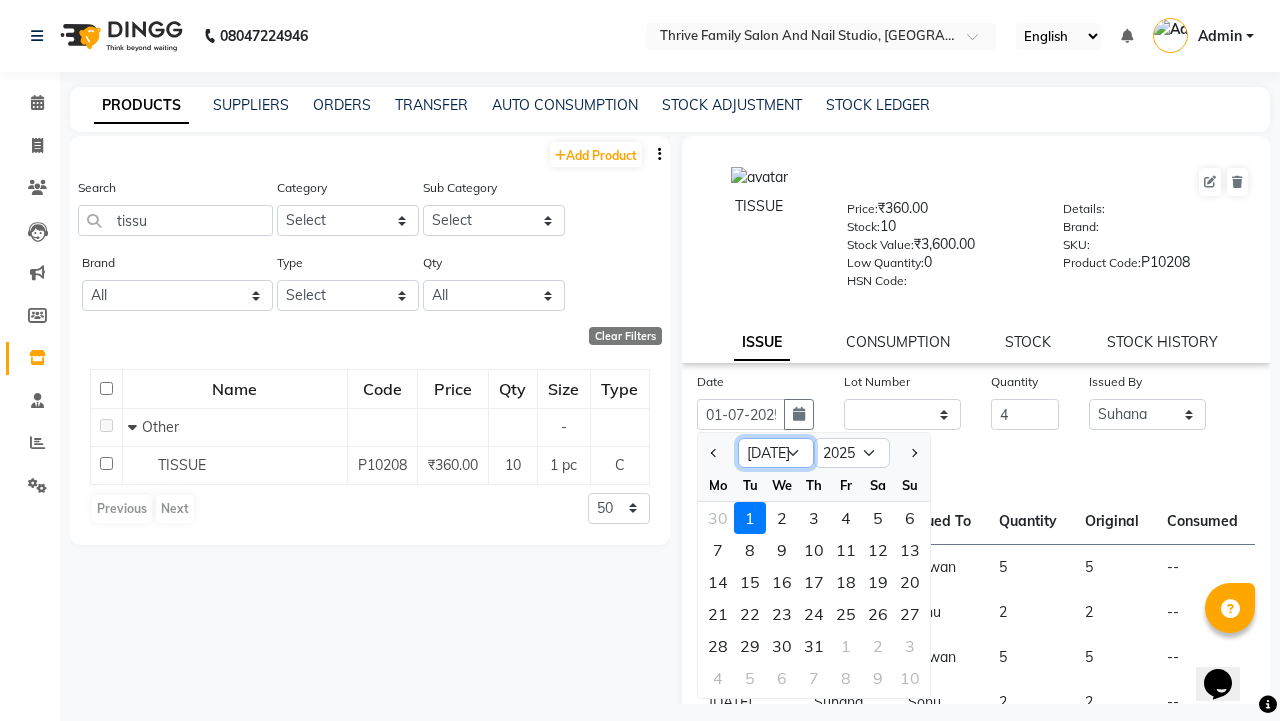 click on "Jan Feb Mar Apr May Jun [DATE] Aug Sep Oct Nov Dec" 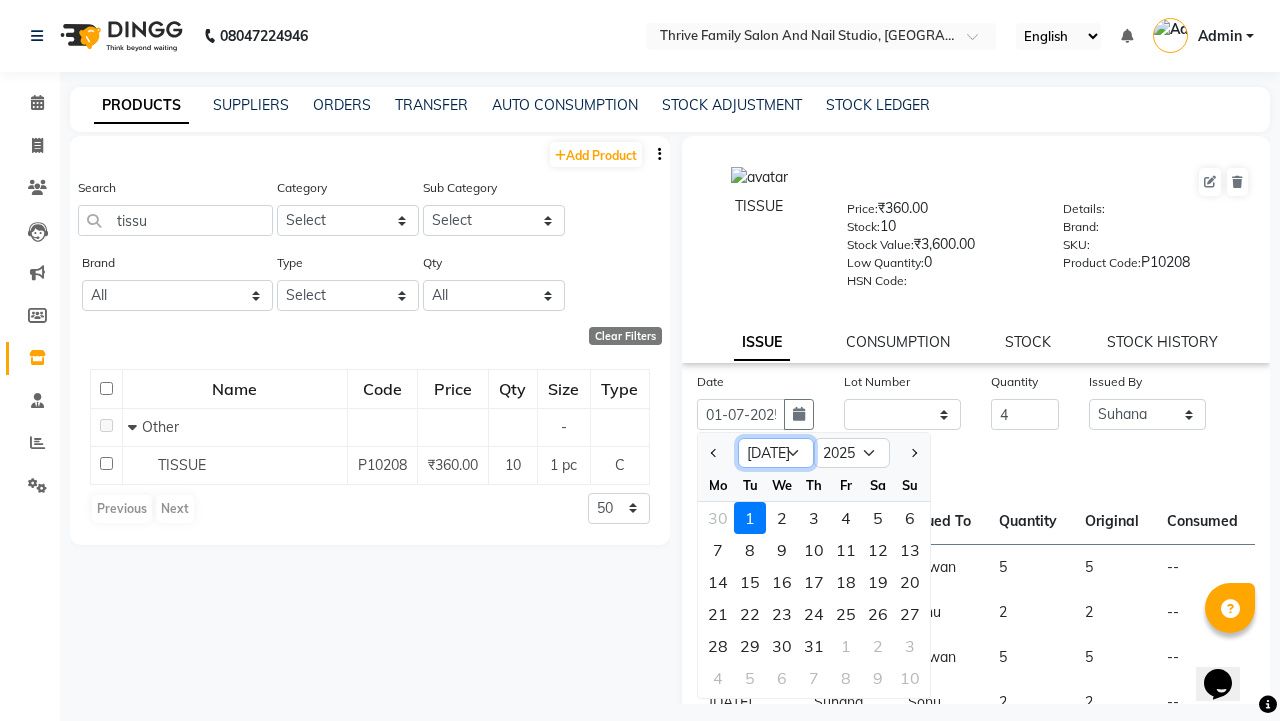select on "6" 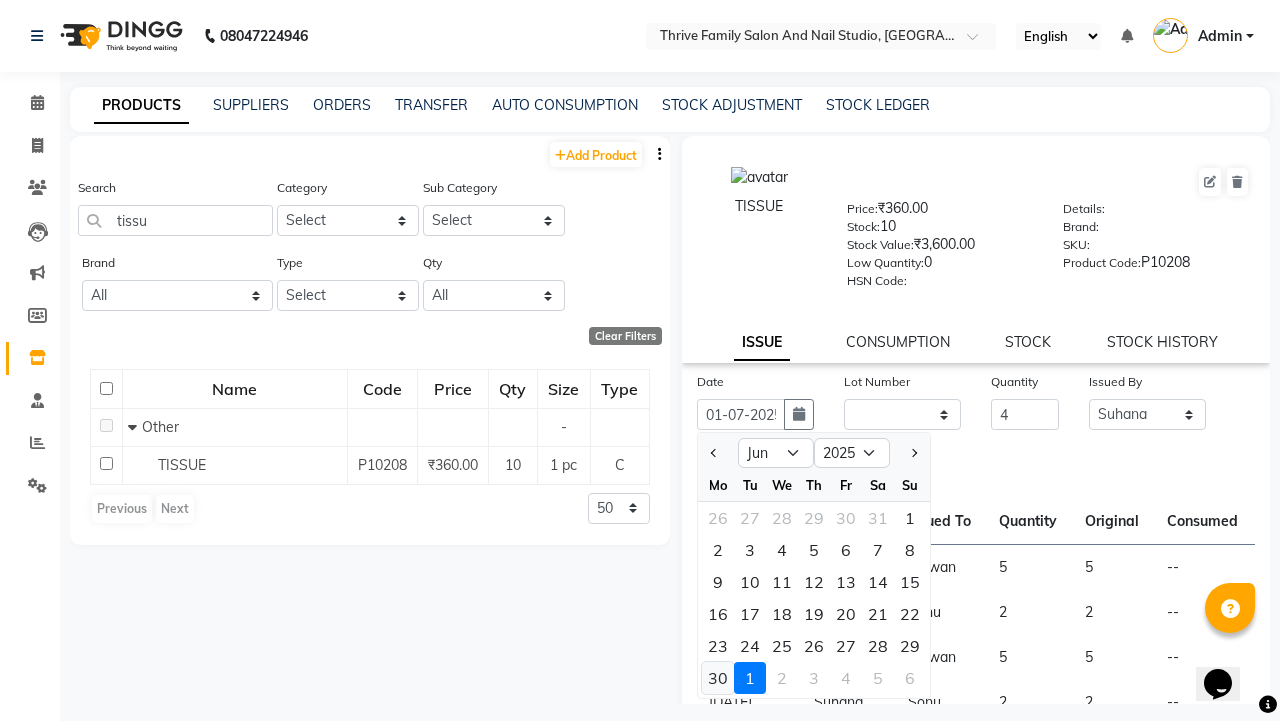 click on "30" 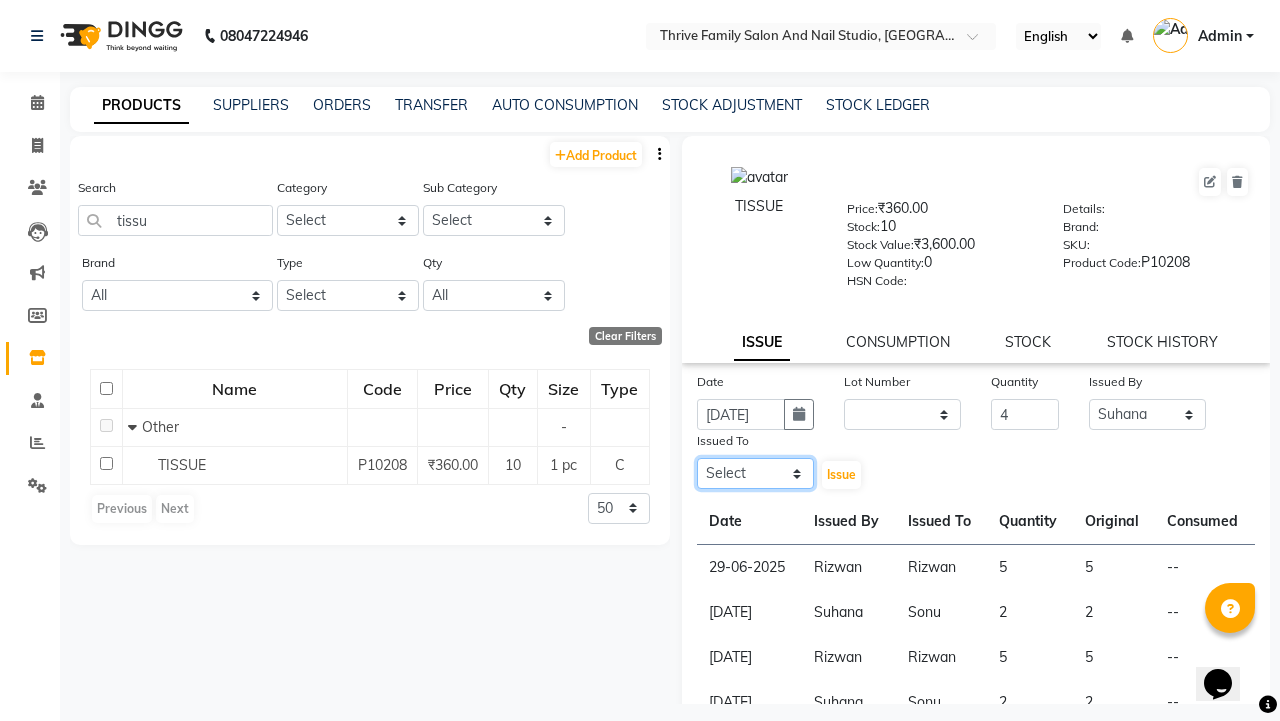 click on "Select [PERSON_NAME] [PERSON_NAME] [PERSON_NAME] Manager [PERSON_NAME] [PERSON_NAME]  [PERSON_NAME]  [PERSON_NAME]" 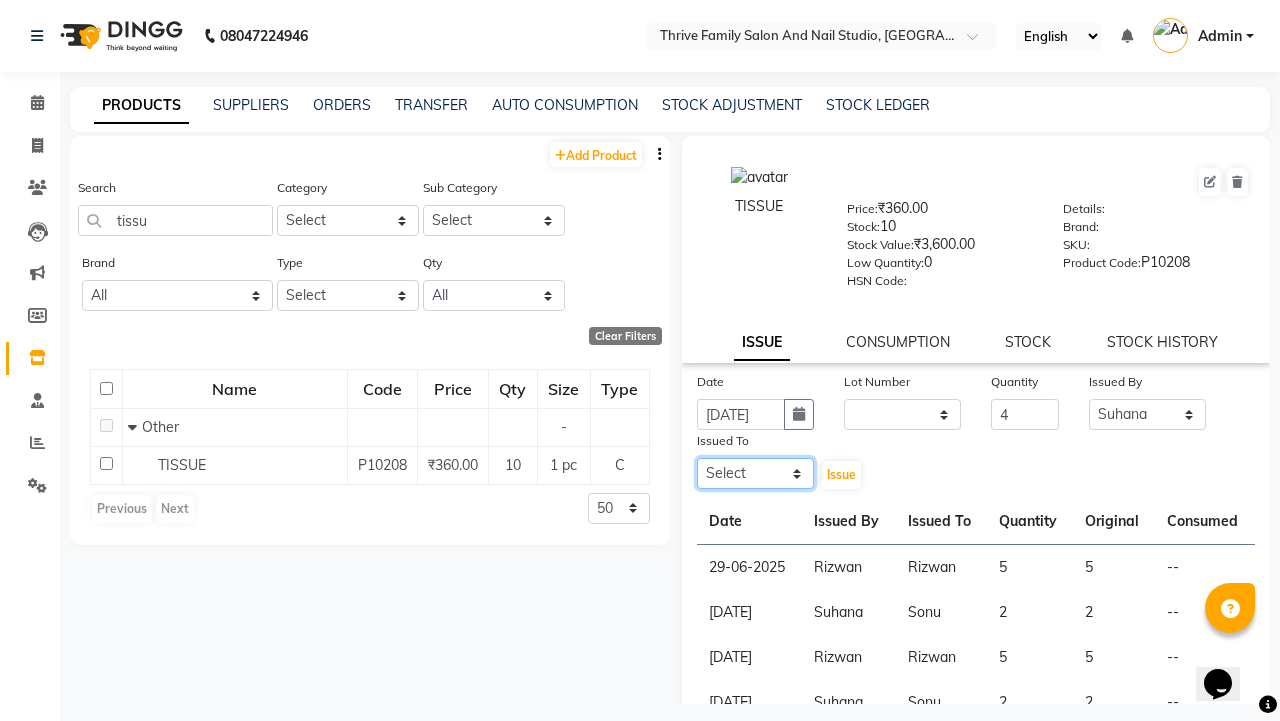 select on "42613" 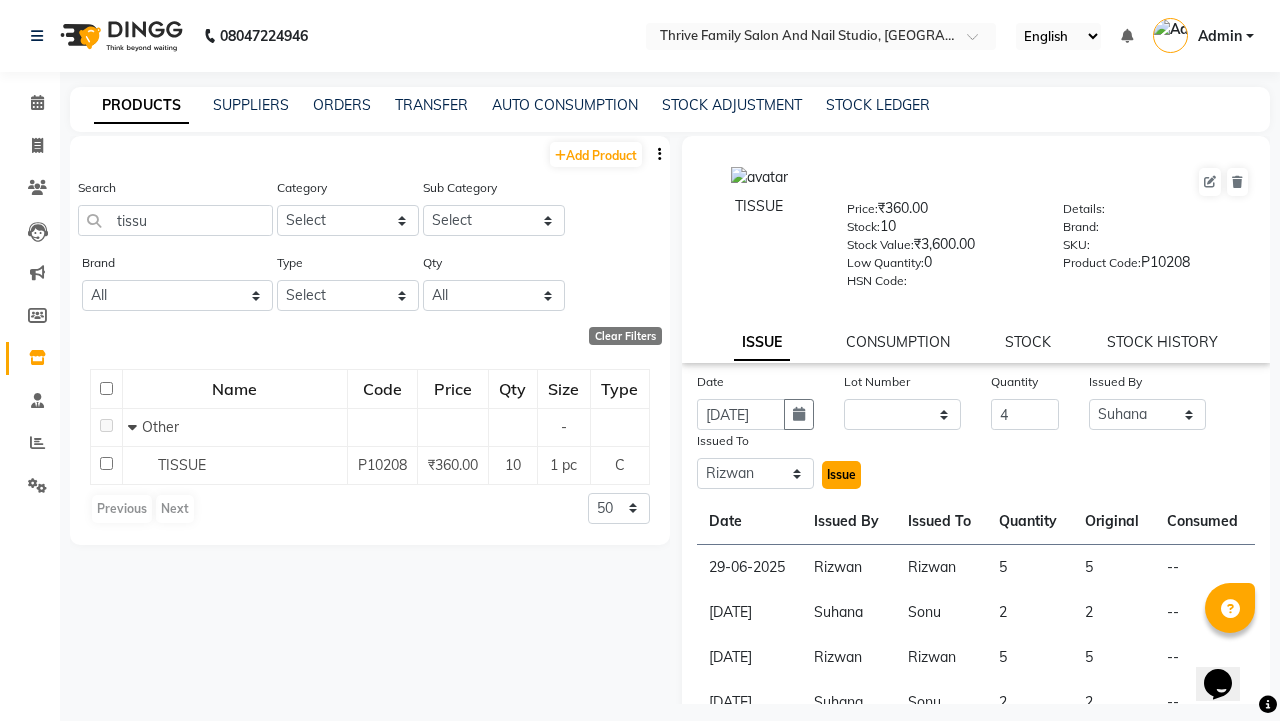 click on "Issue" 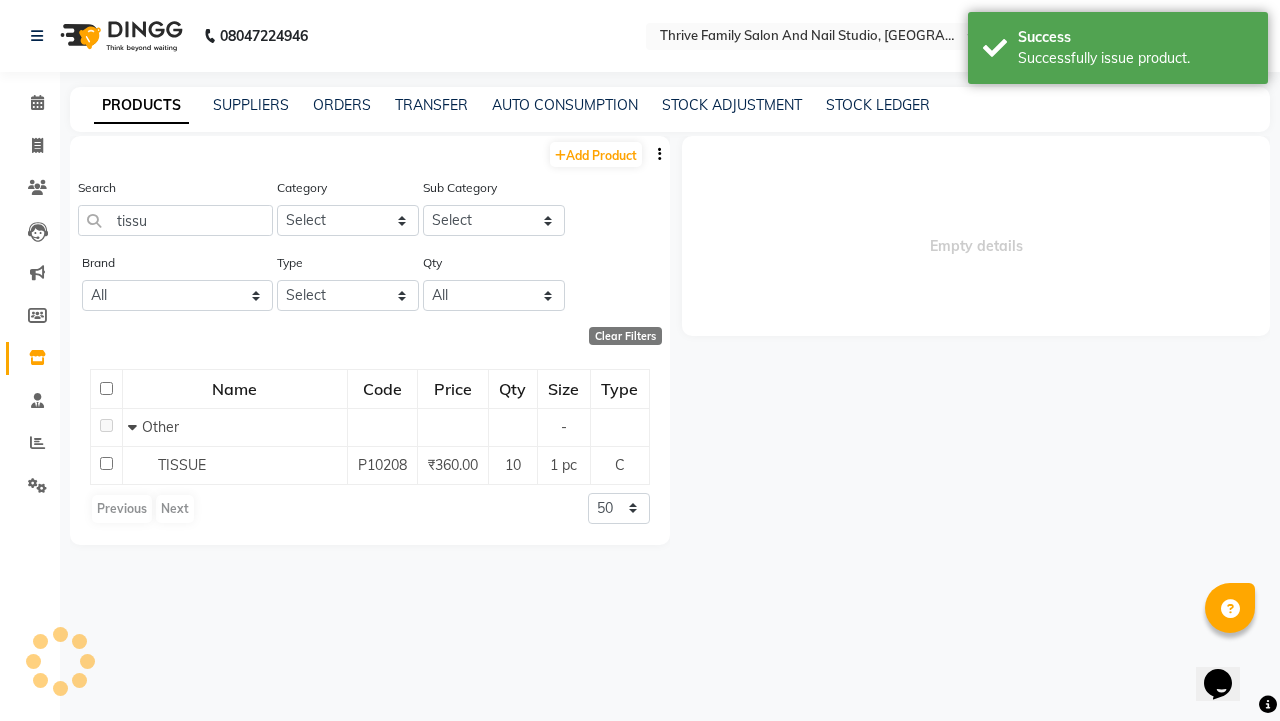 select 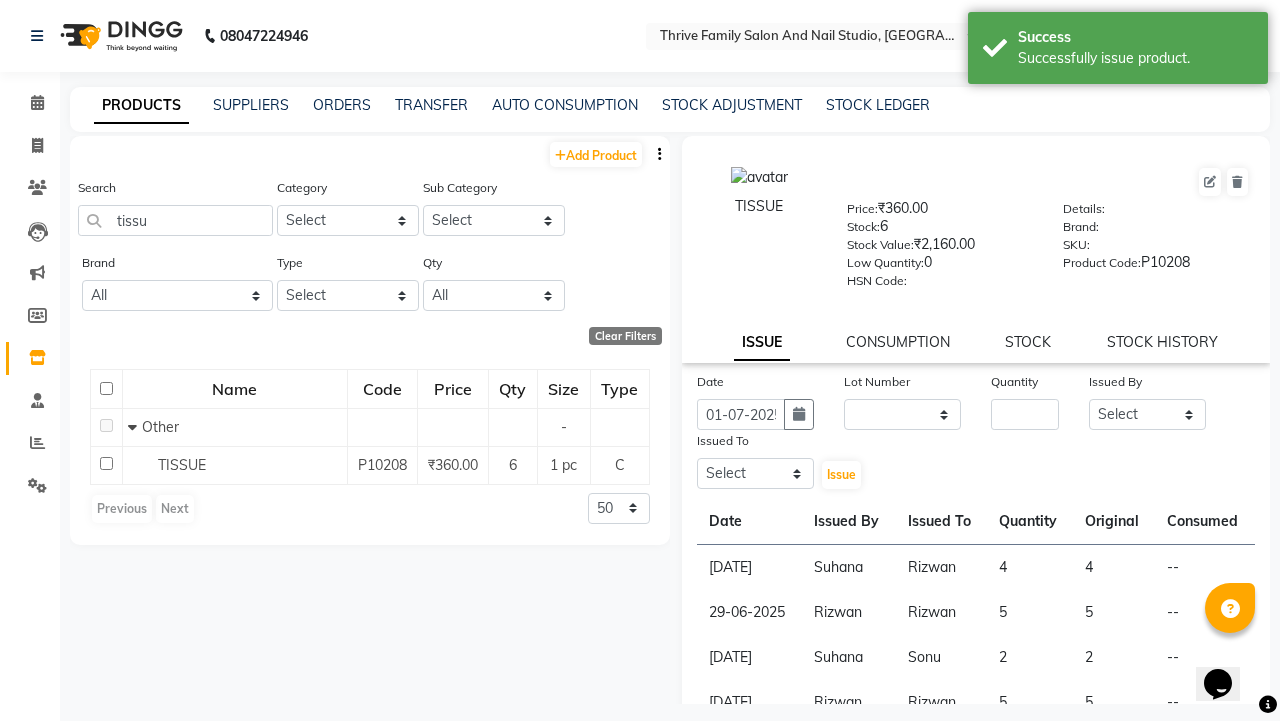 scroll, scrollTop: 67, scrollLeft: 0, axis: vertical 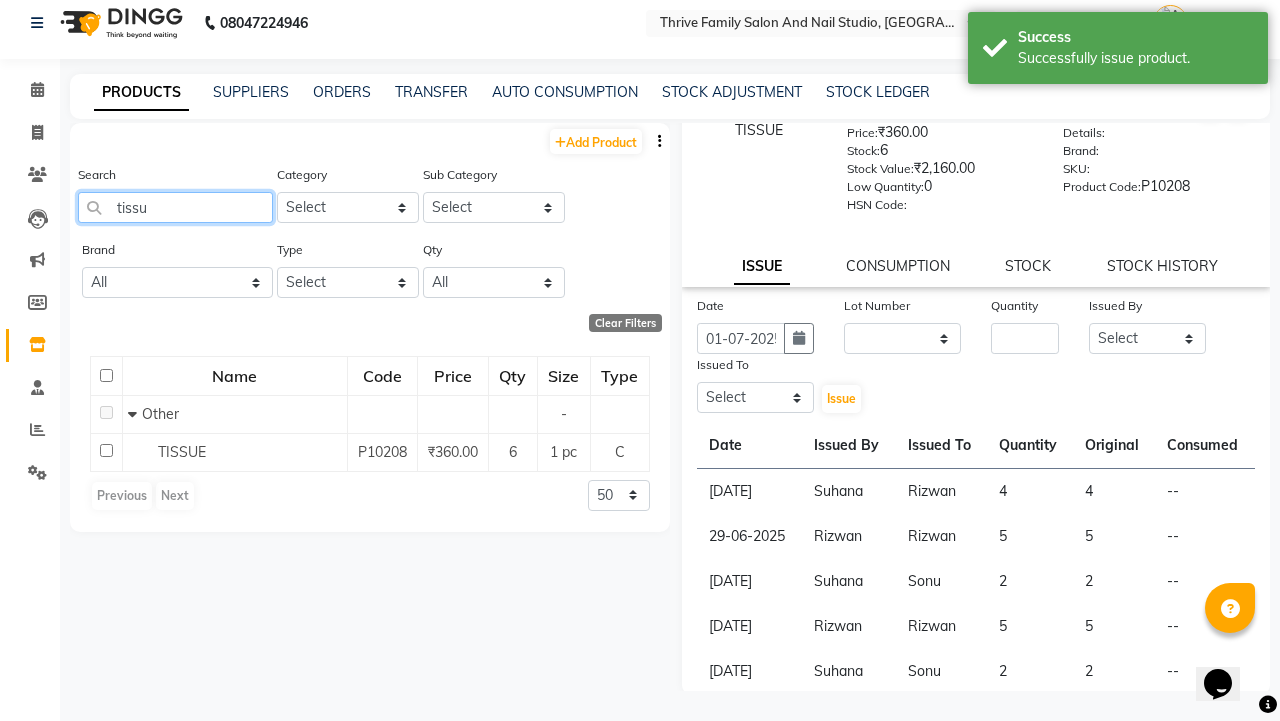 click on "tissu" 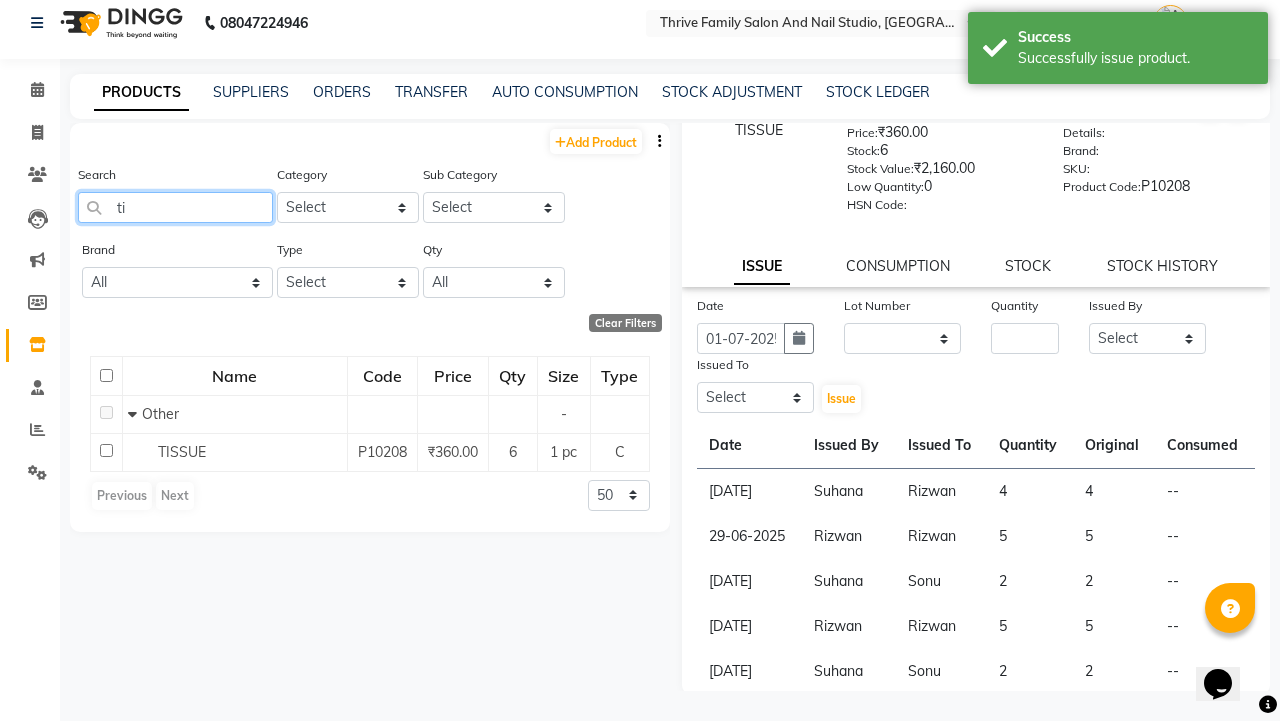 type on "t" 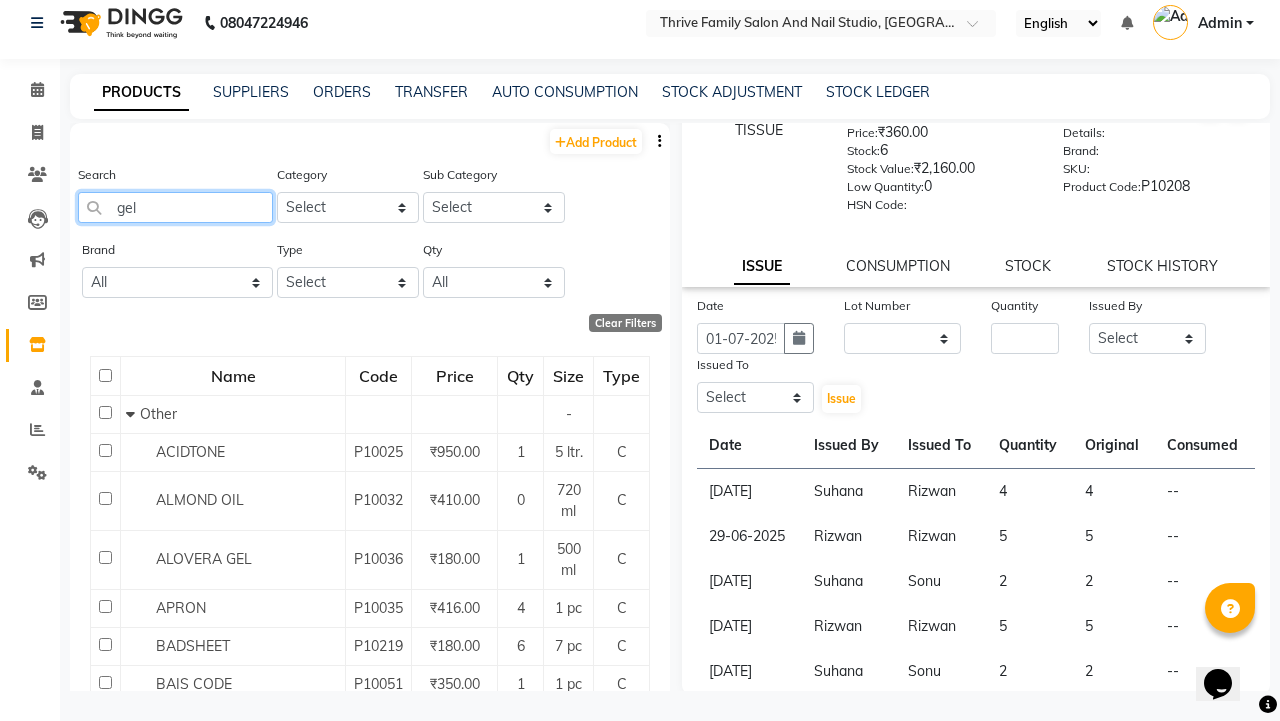 click on "gel" 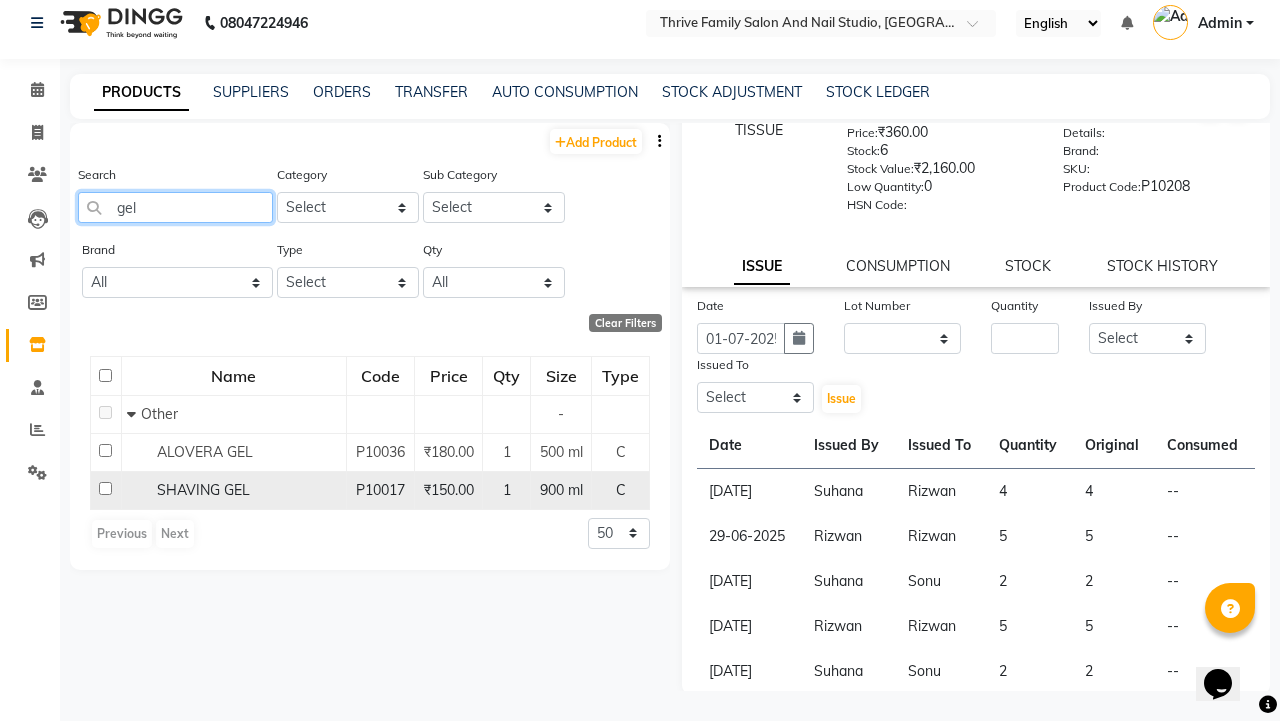 type on "gel" 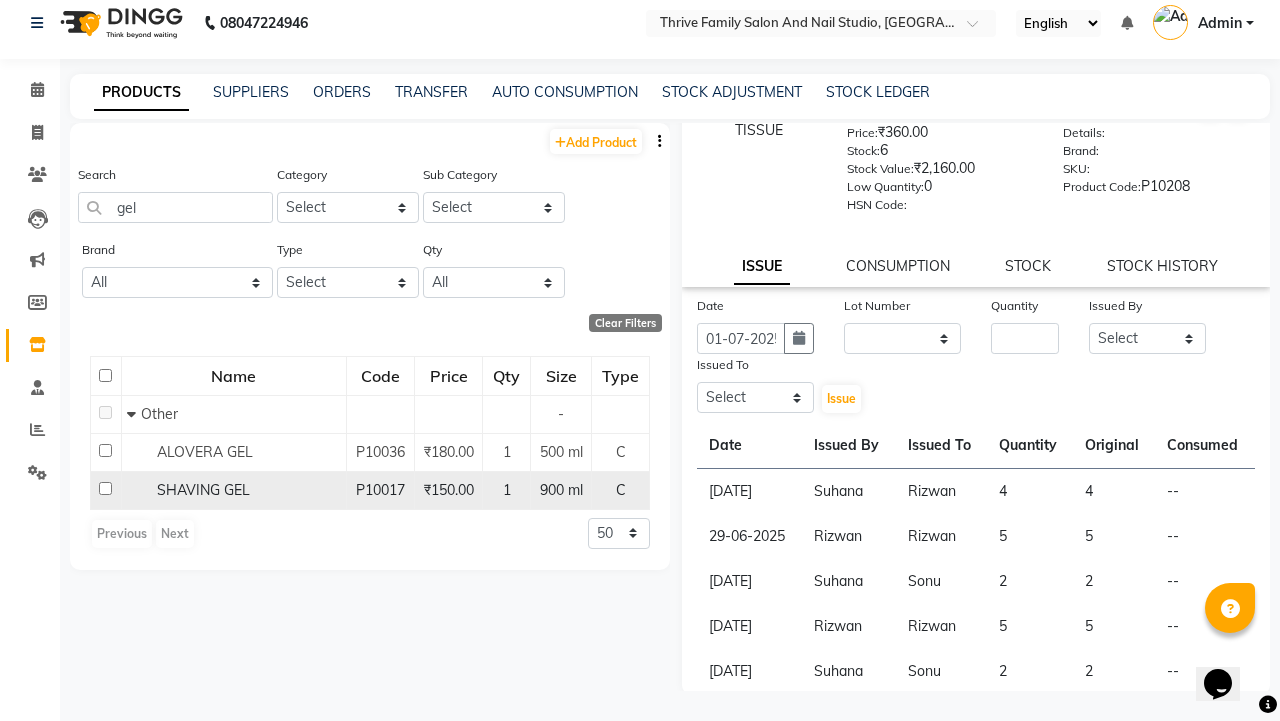click on "SHAVING GEL" 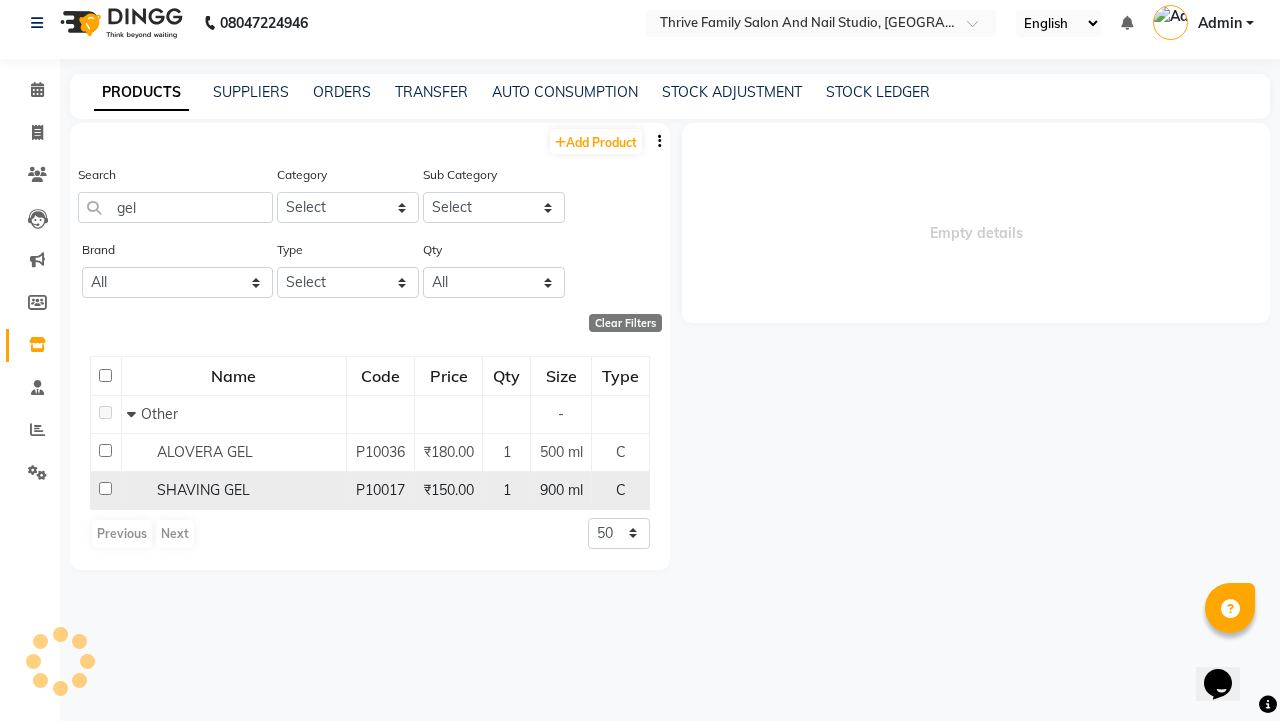 scroll, scrollTop: 0, scrollLeft: 0, axis: both 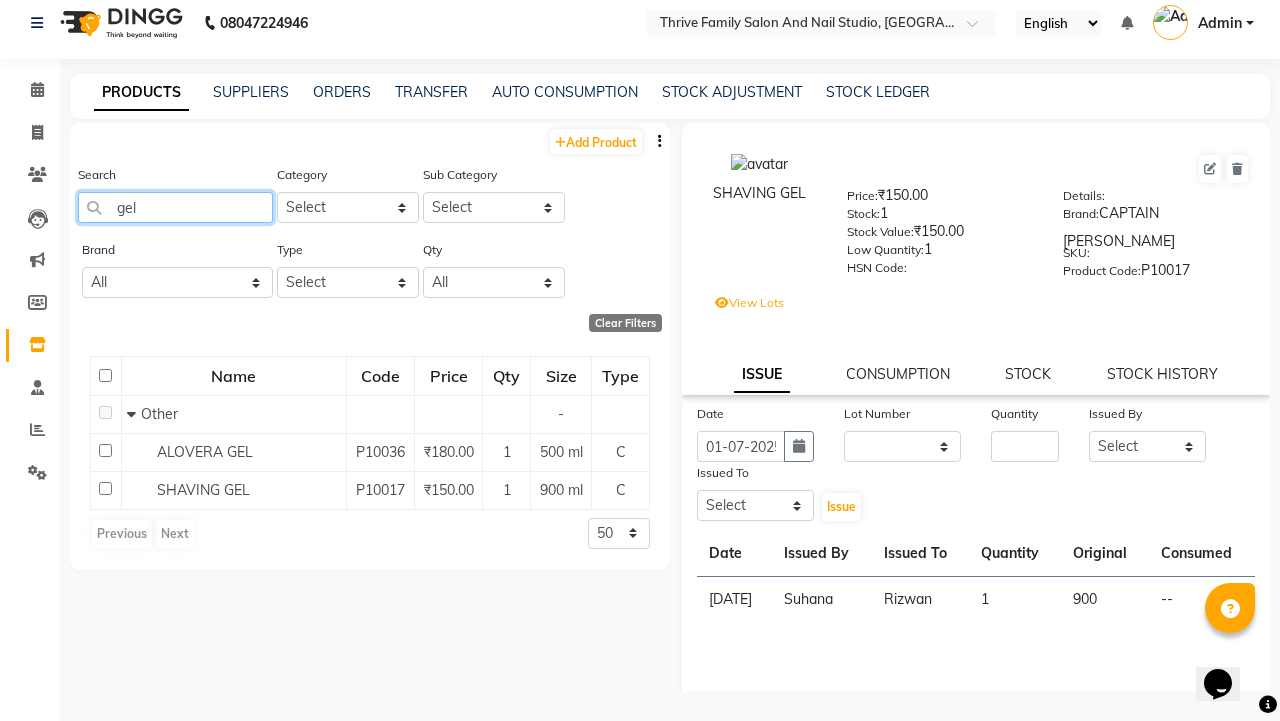 click on "gel" 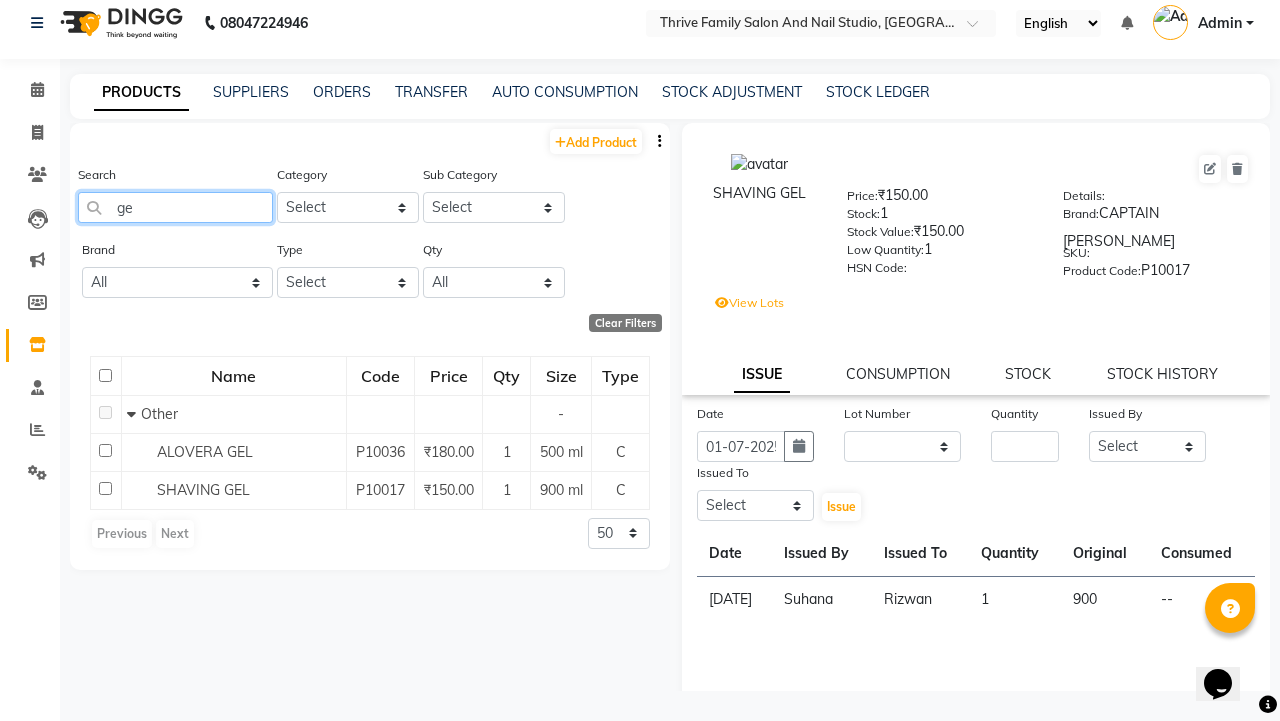 type on "g" 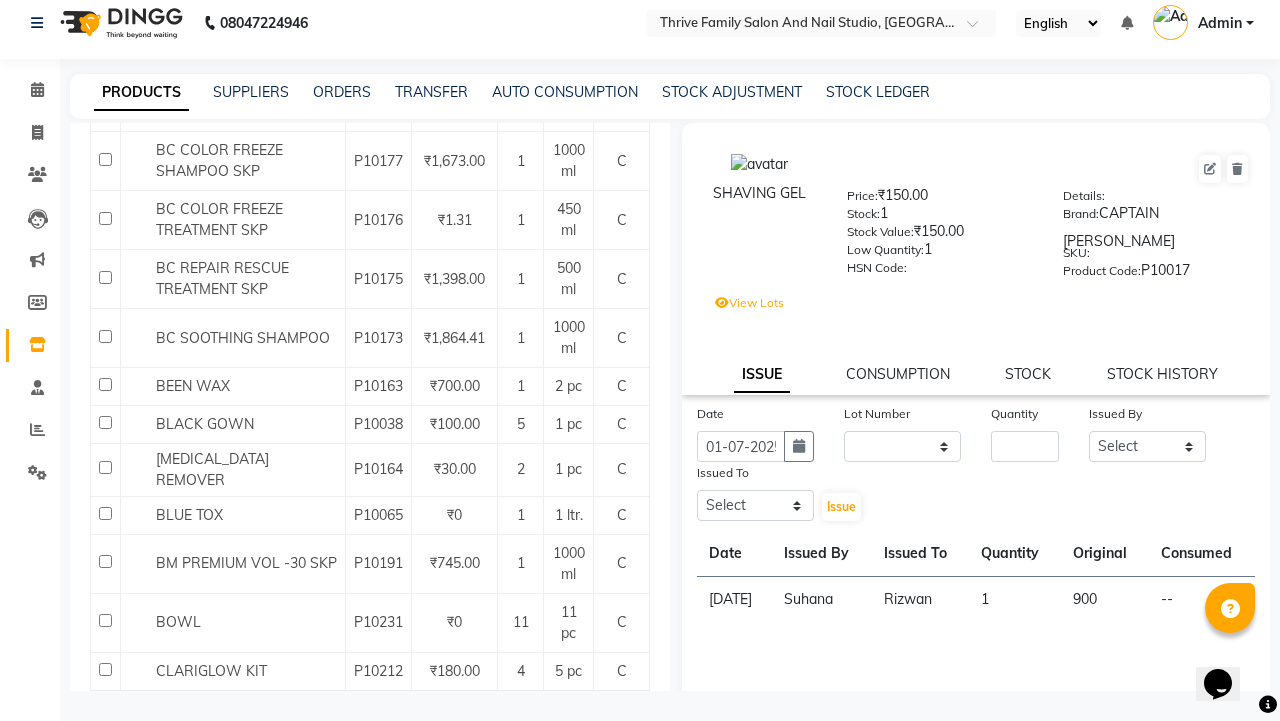 scroll, scrollTop: 670, scrollLeft: 0, axis: vertical 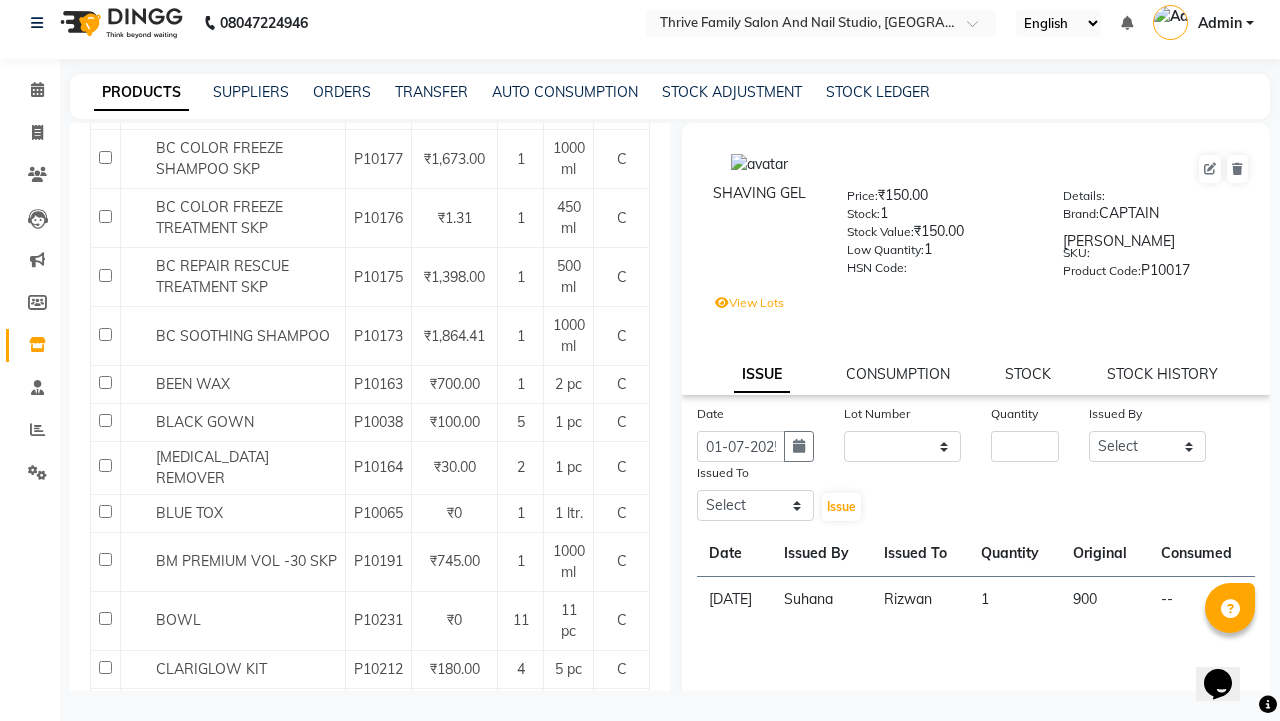 type 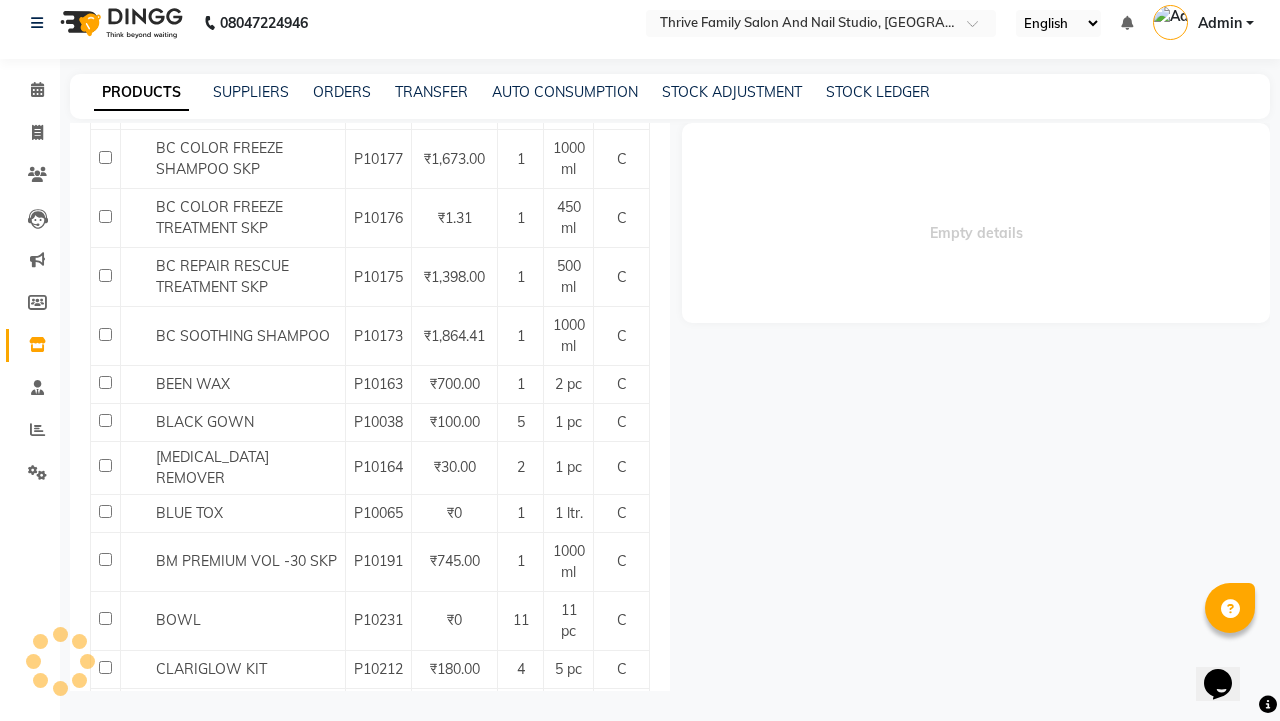 select 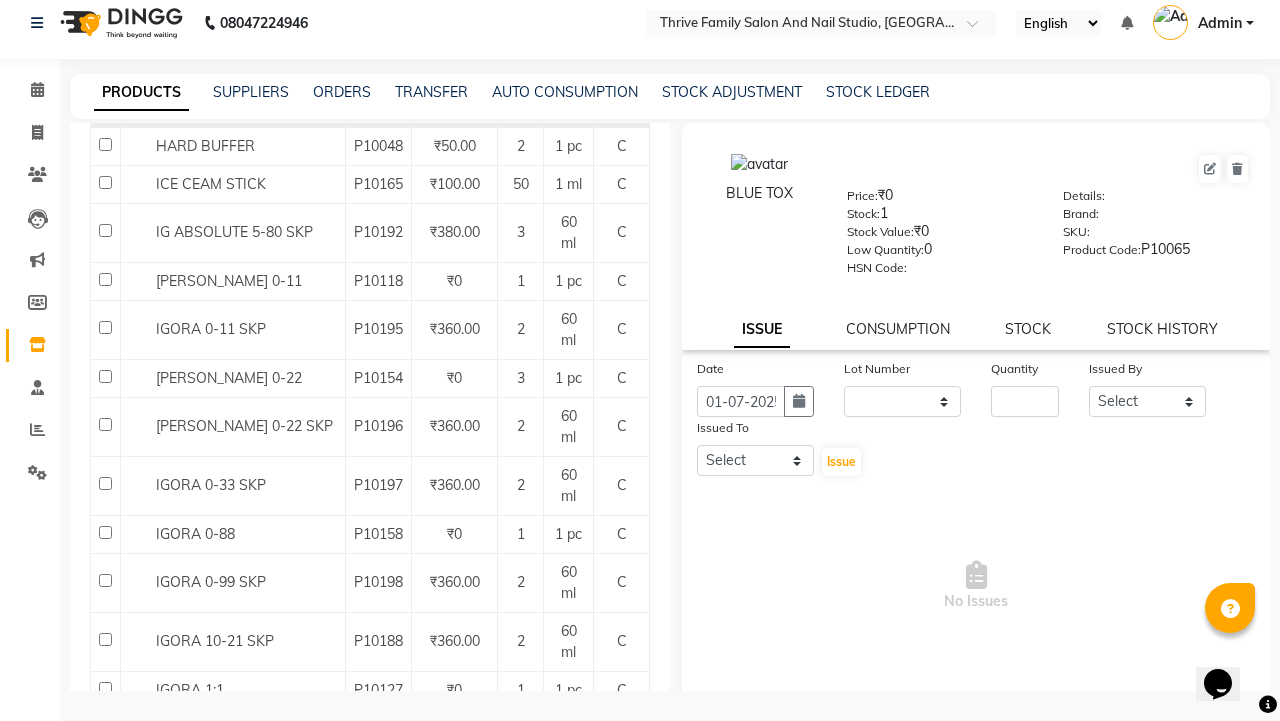 scroll, scrollTop: 2063, scrollLeft: 0, axis: vertical 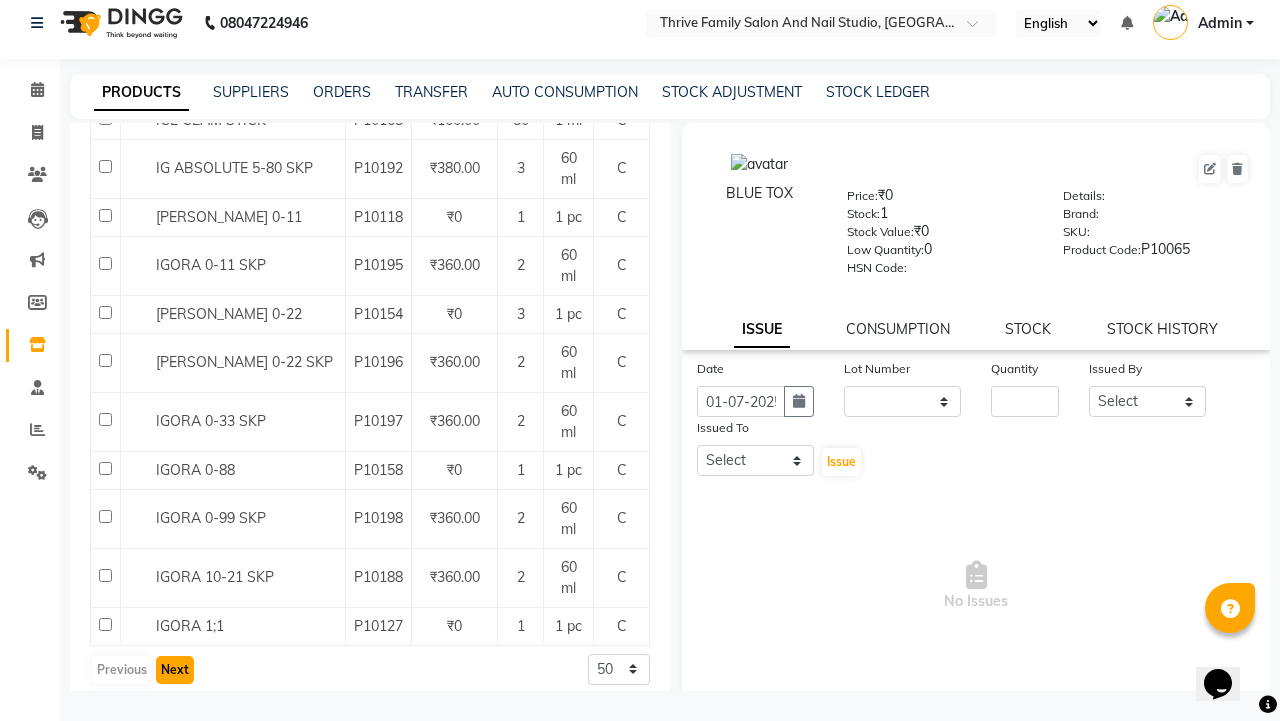 click on "Next" 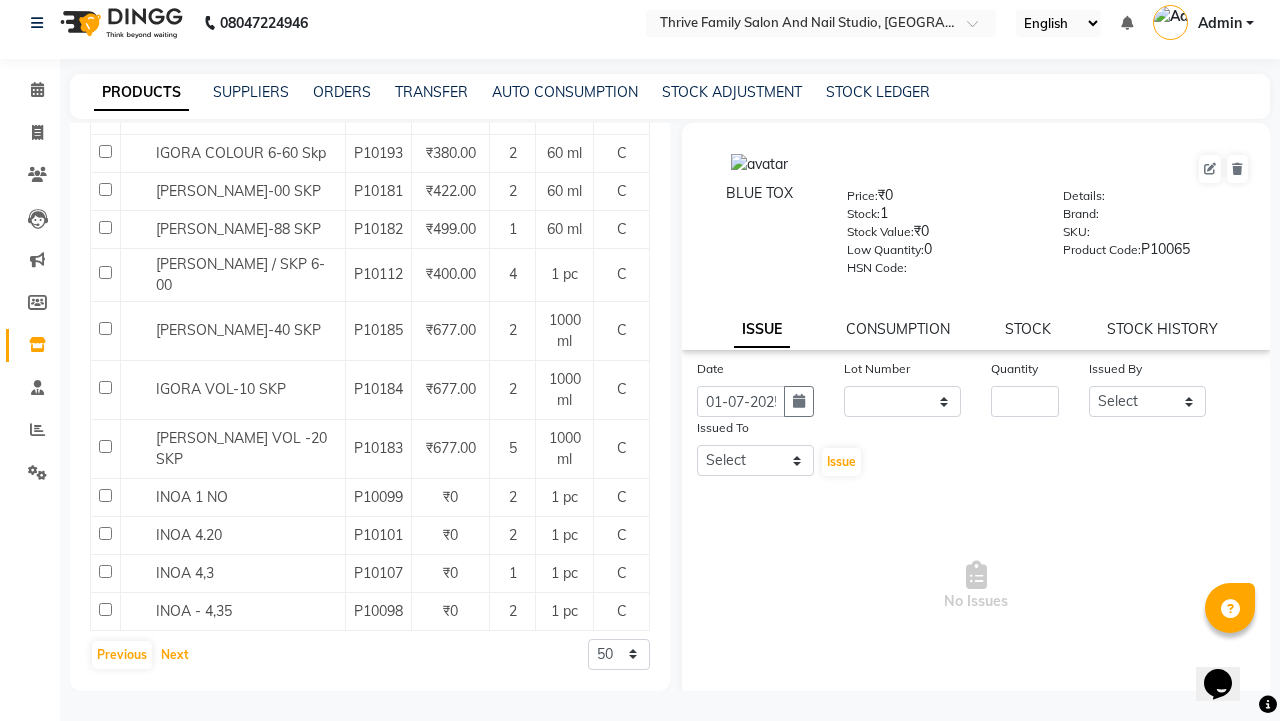 scroll, scrollTop: 2122, scrollLeft: 0, axis: vertical 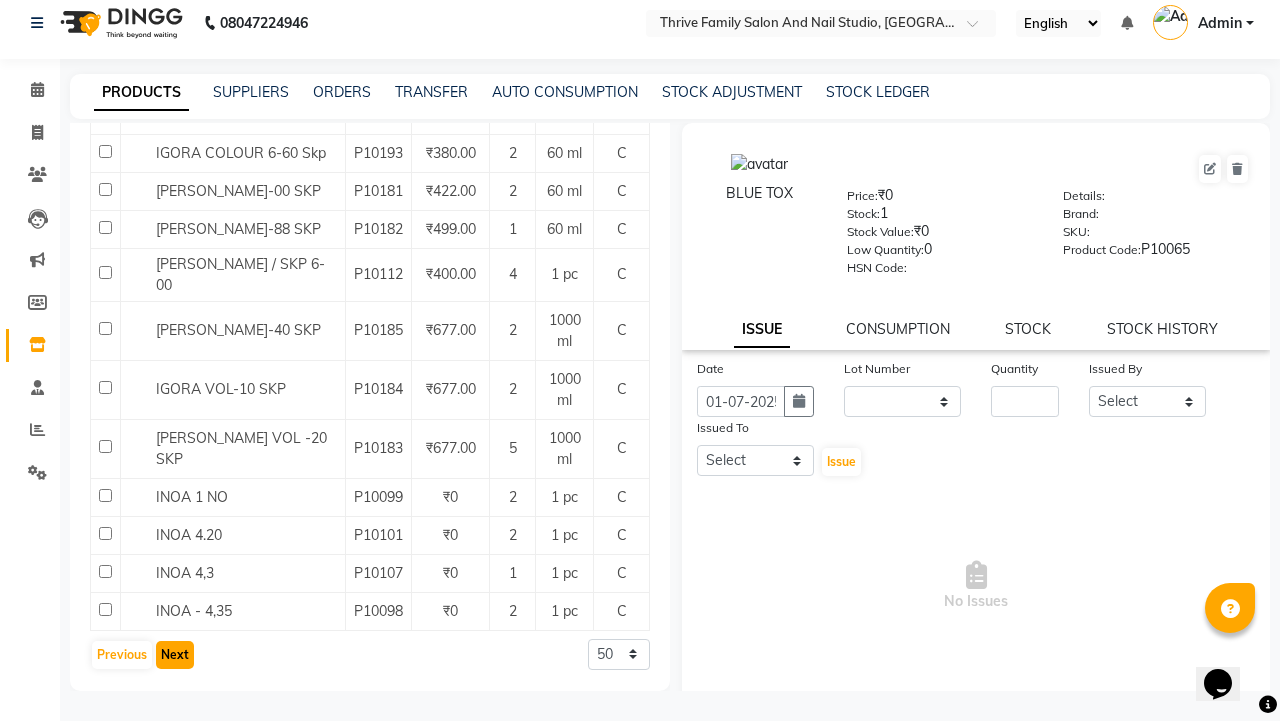 click on "Next" 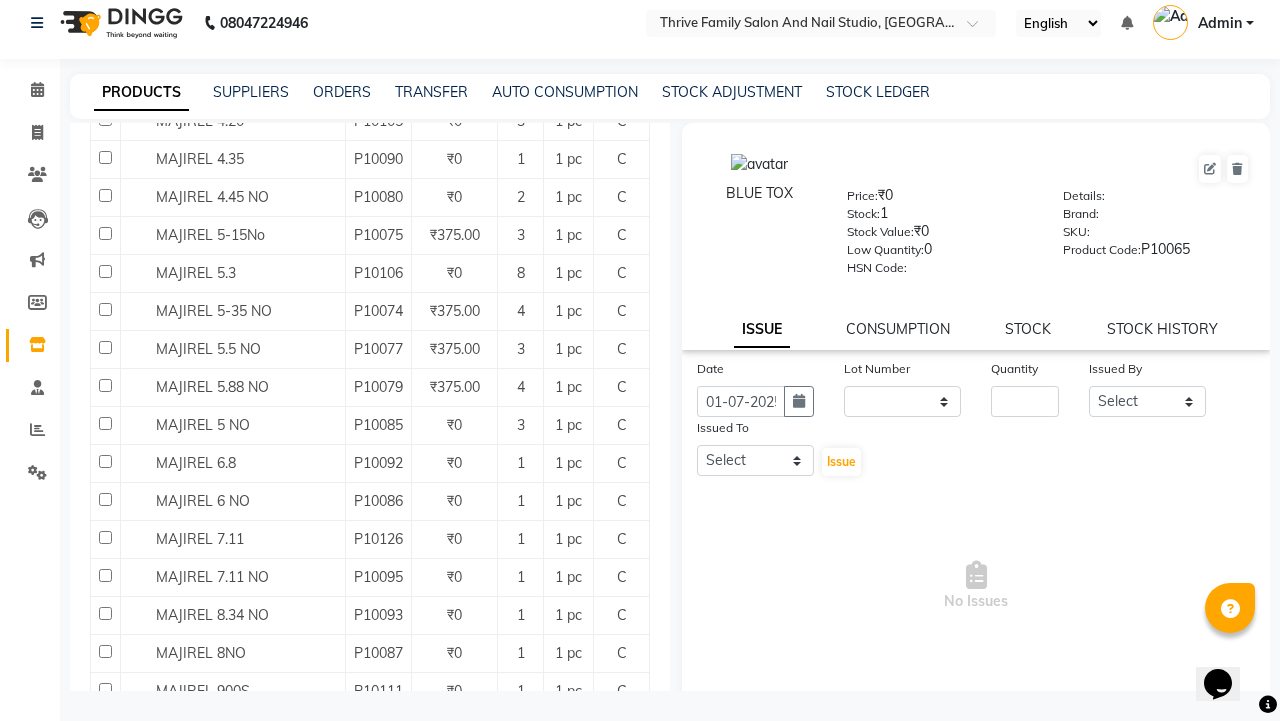 scroll, scrollTop: 1723, scrollLeft: 0, axis: vertical 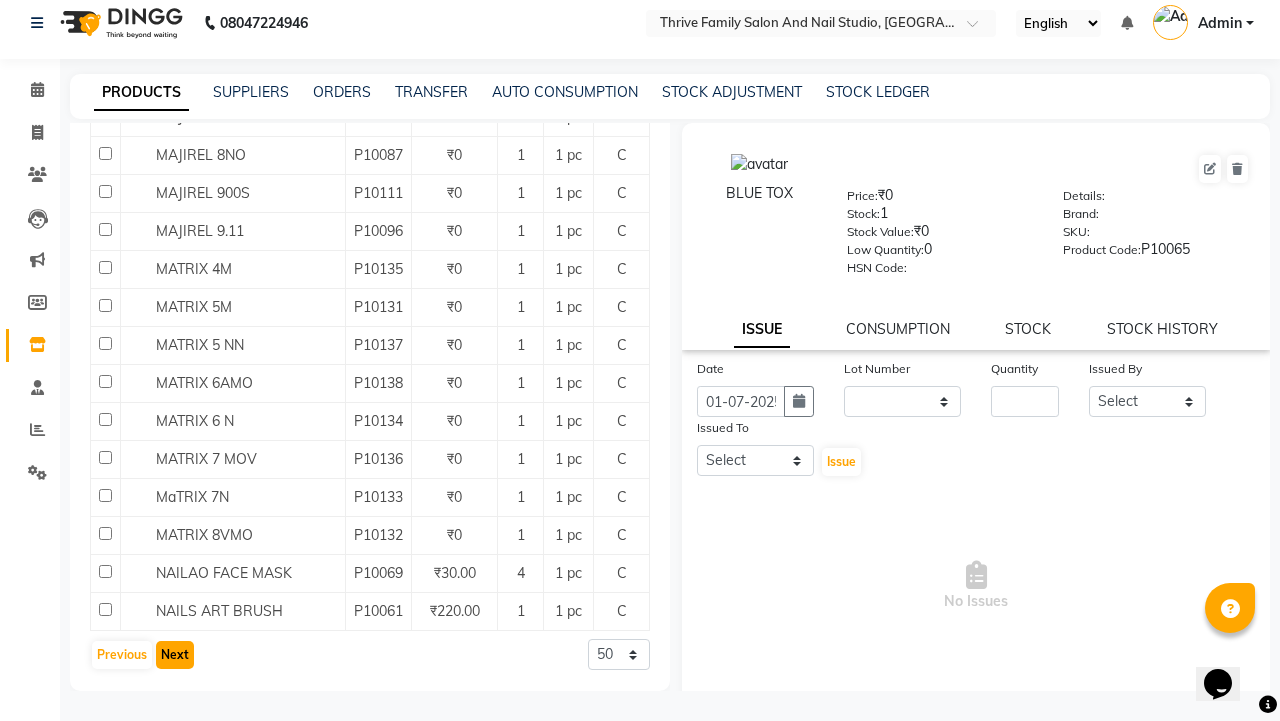 click on "Next" 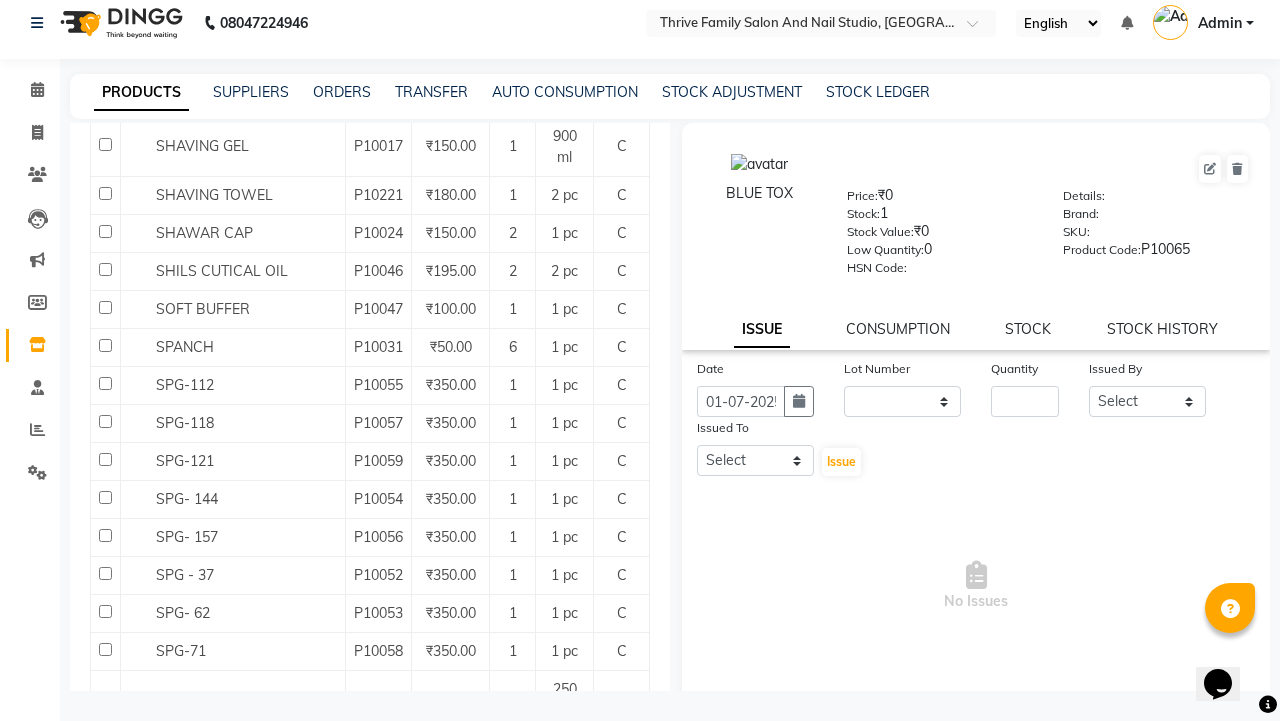 scroll, scrollTop: 1935, scrollLeft: 0, axis: vertical 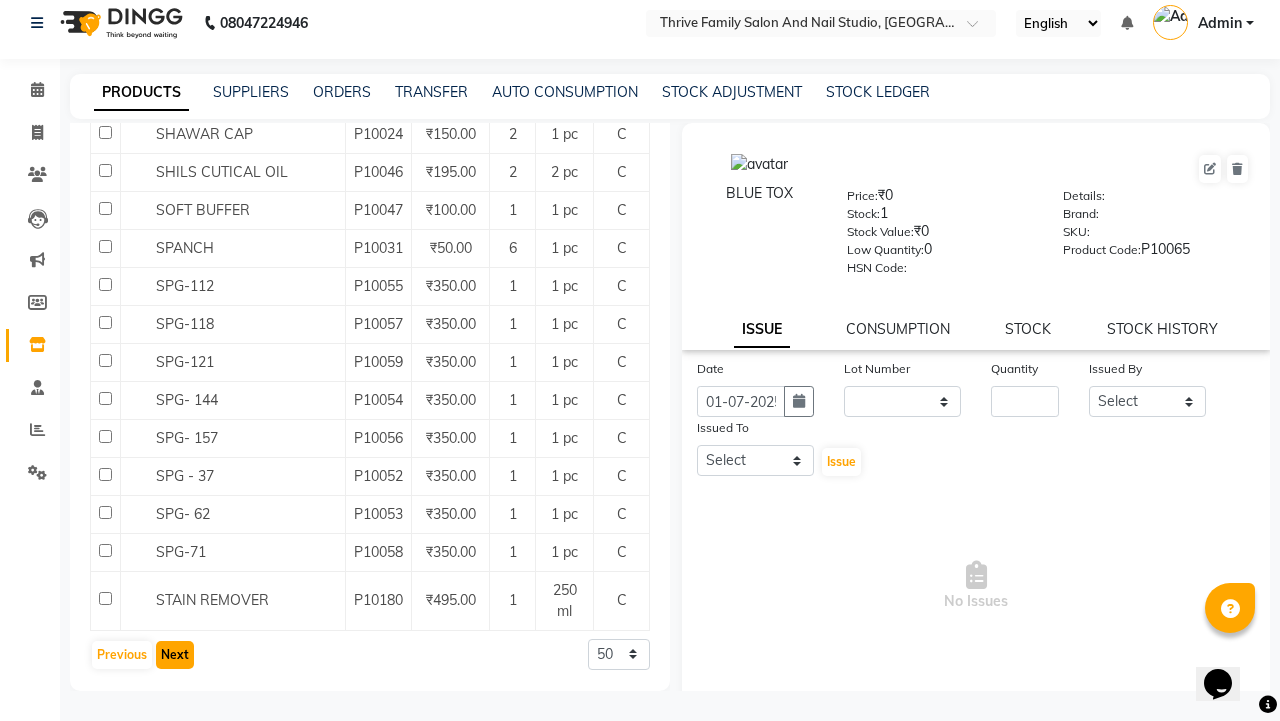click on "Next" 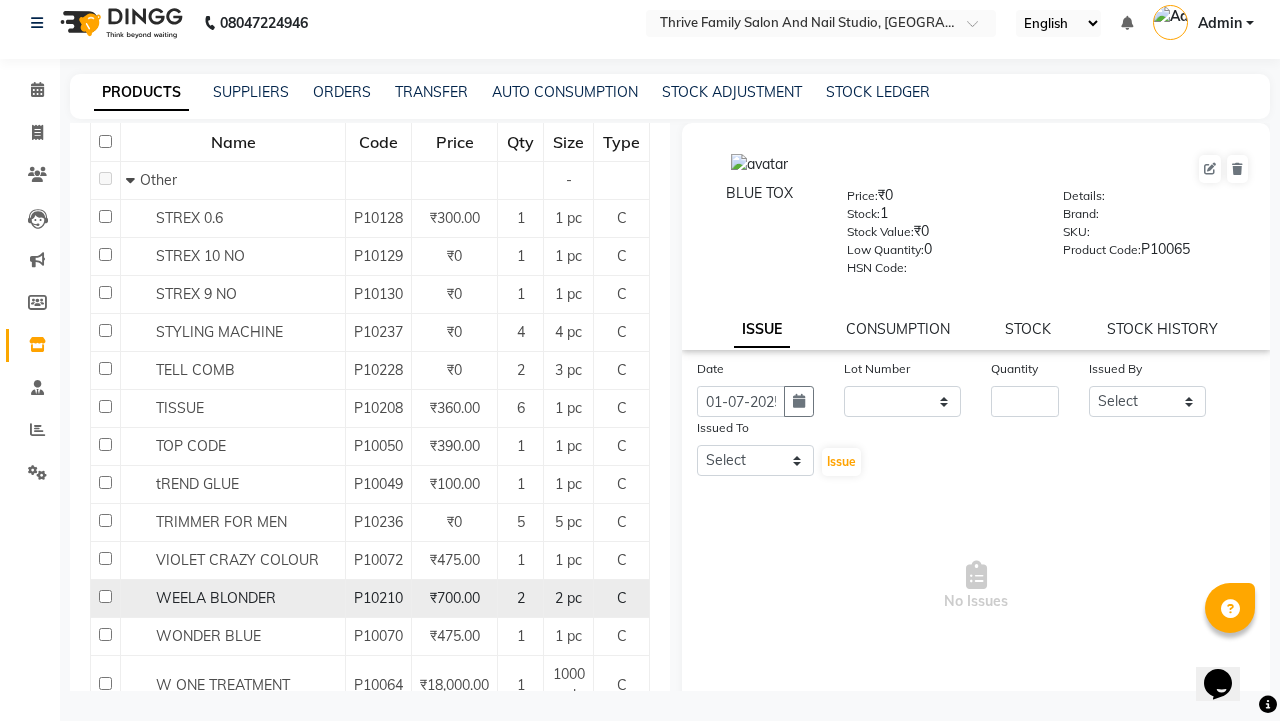 scroll, scrollTop: 0, scrollLeft: 0, axis: both 